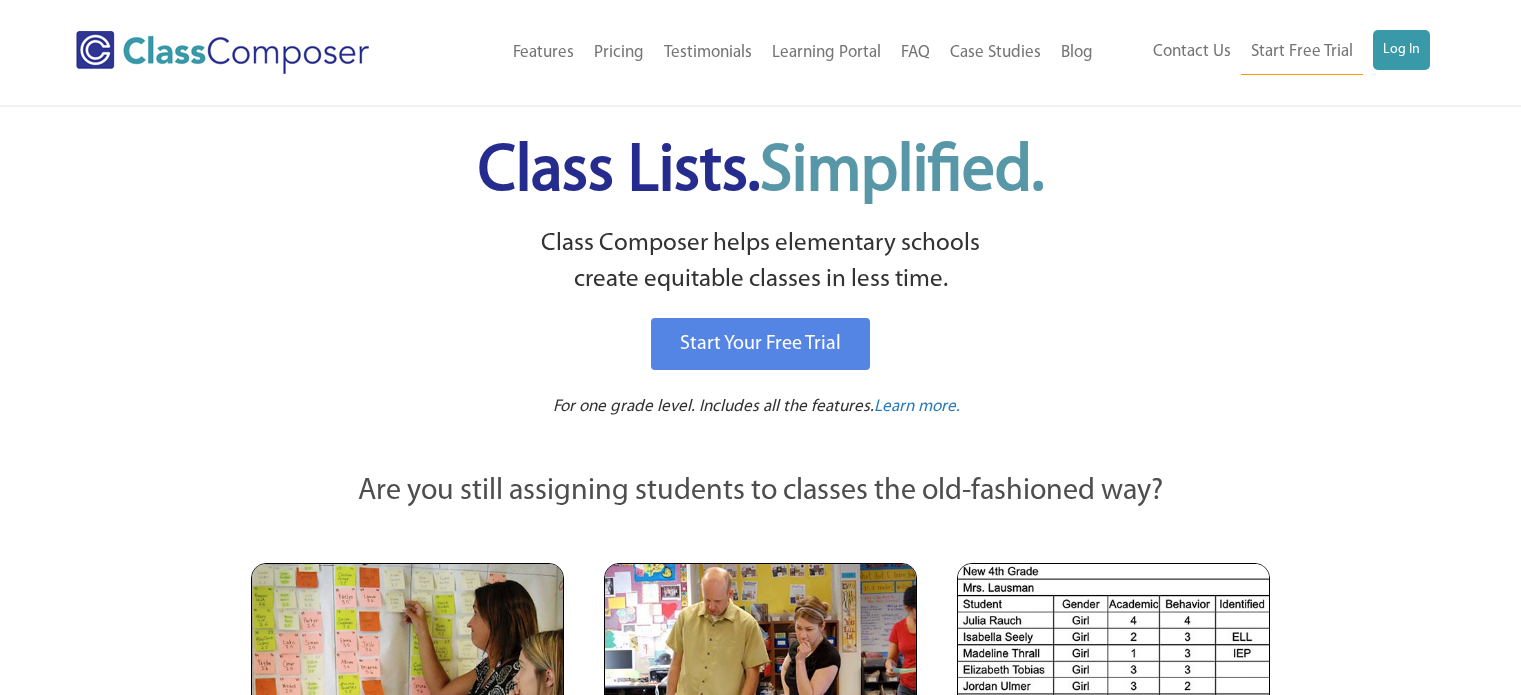 scroll, scrollTop: 0, scrollLeft: 0, axis: both 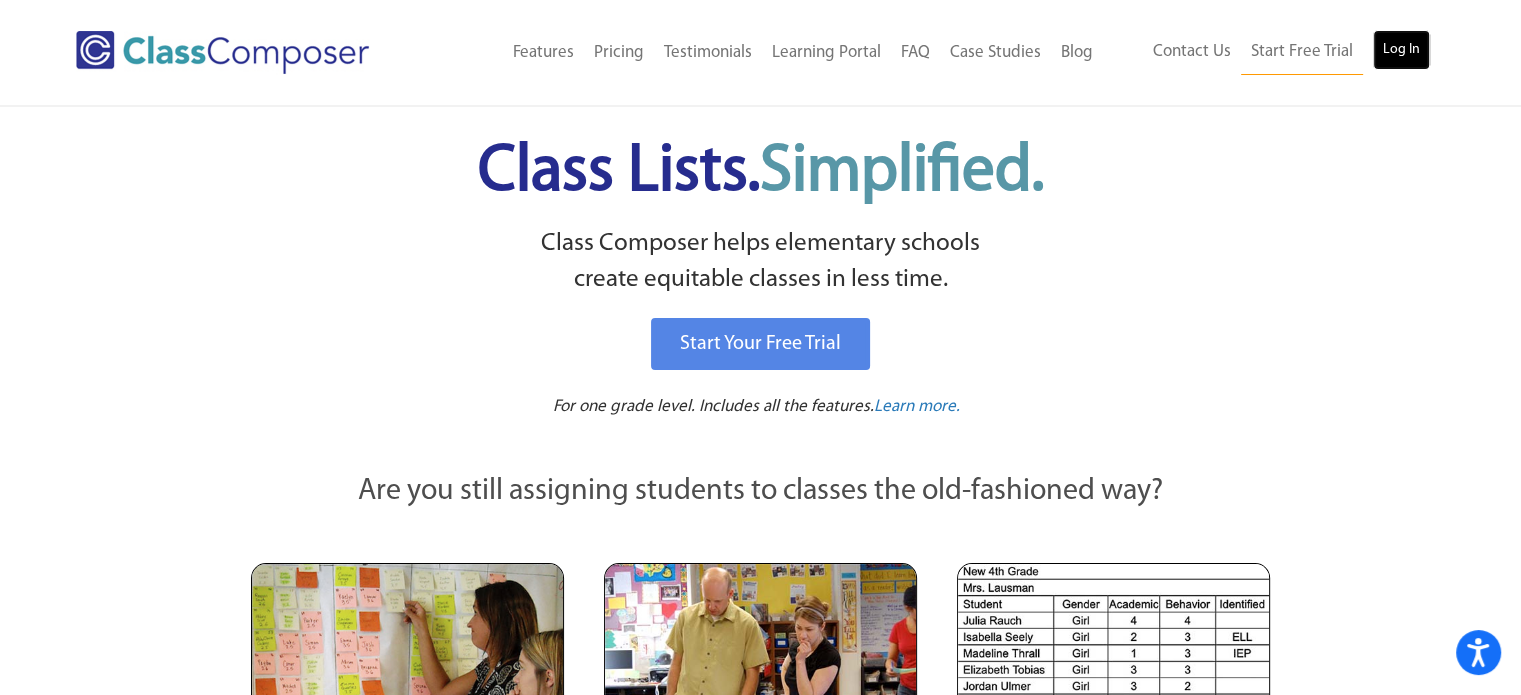 click on "Log In" at bounding box center [1401, 50] 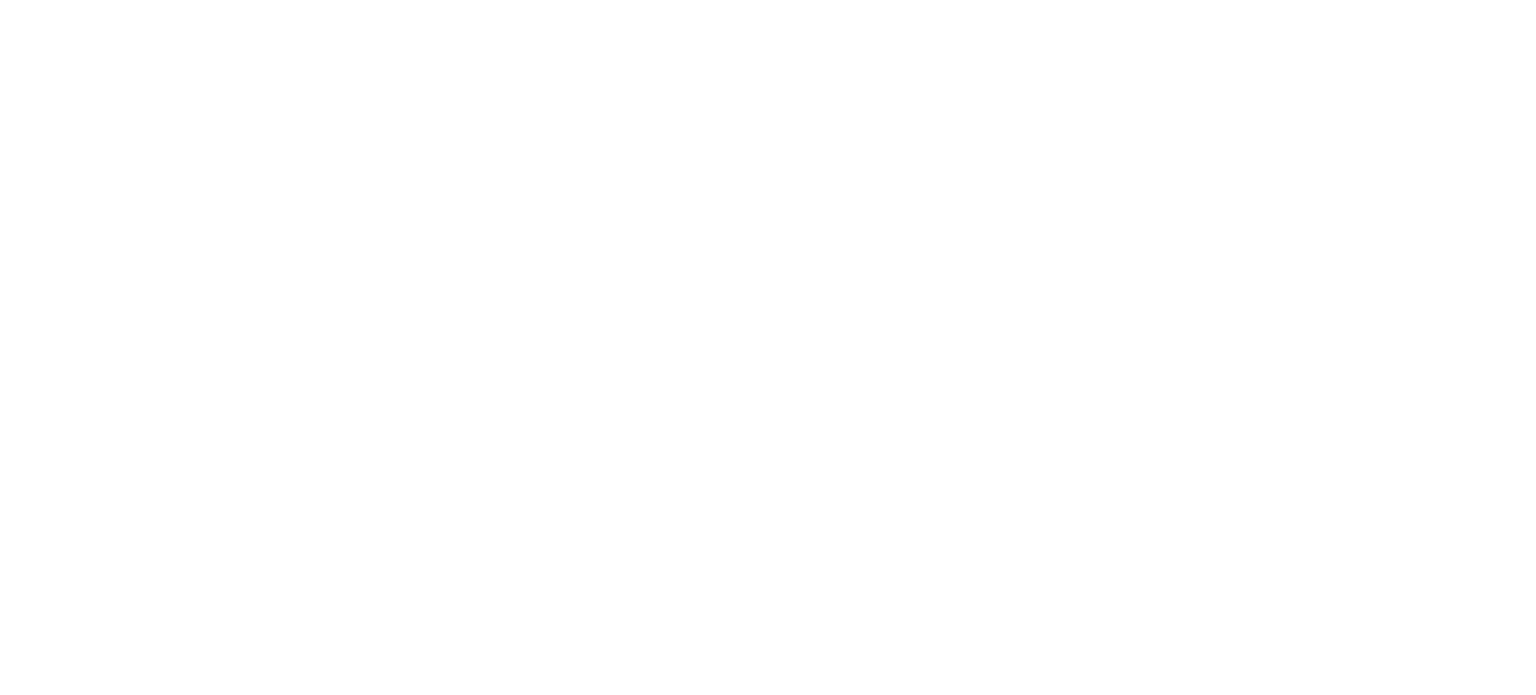 scroll, scrollTop: 0, scrollLeft: 0, axis: both 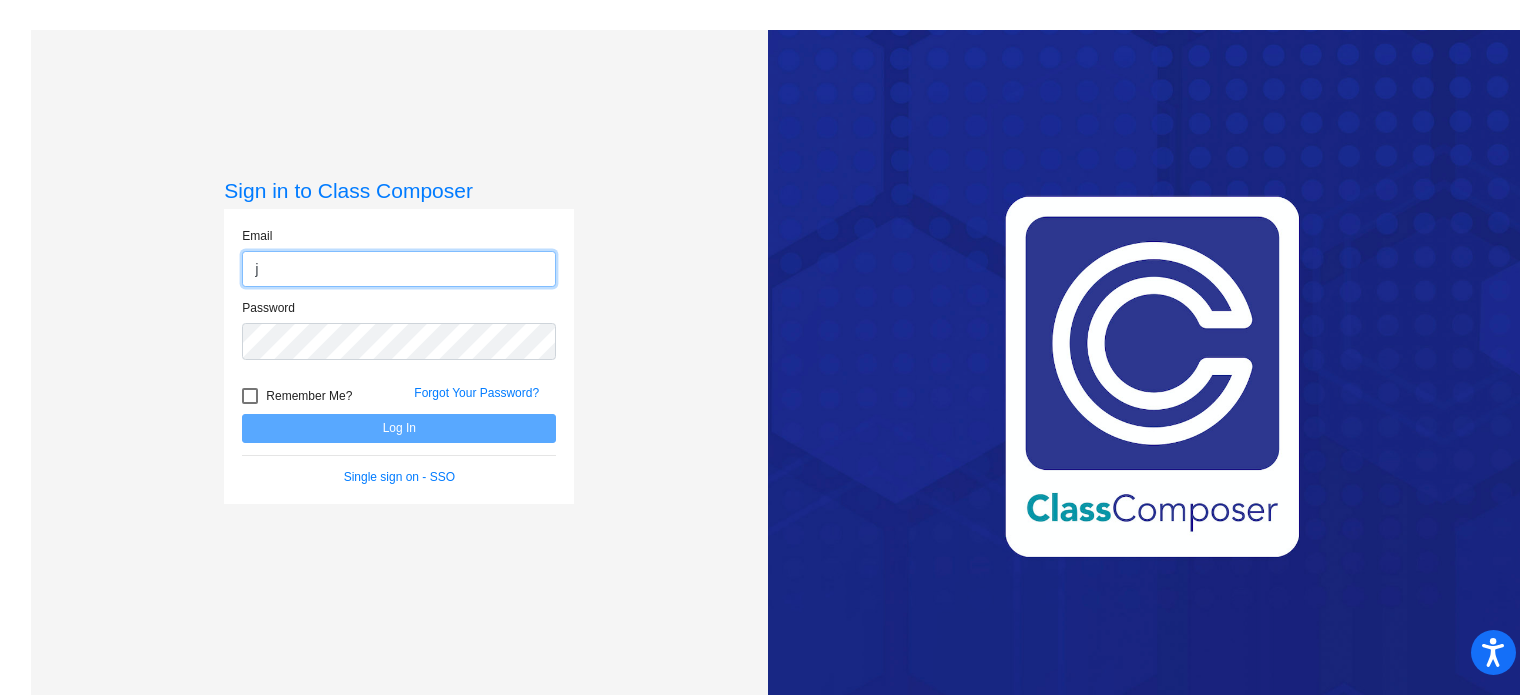 type on "[EMAIL_ADDRESS][DOMAIN_NAME]" 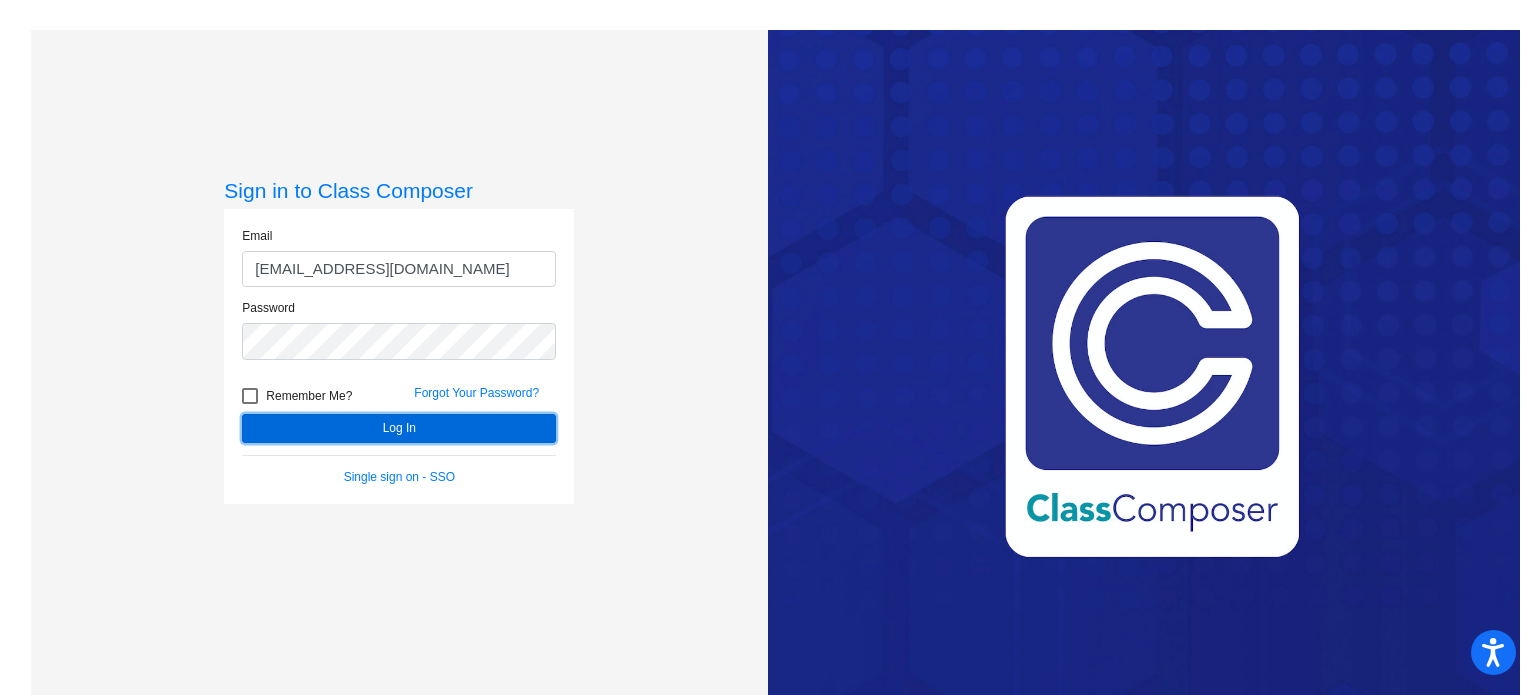 click on "Log In" 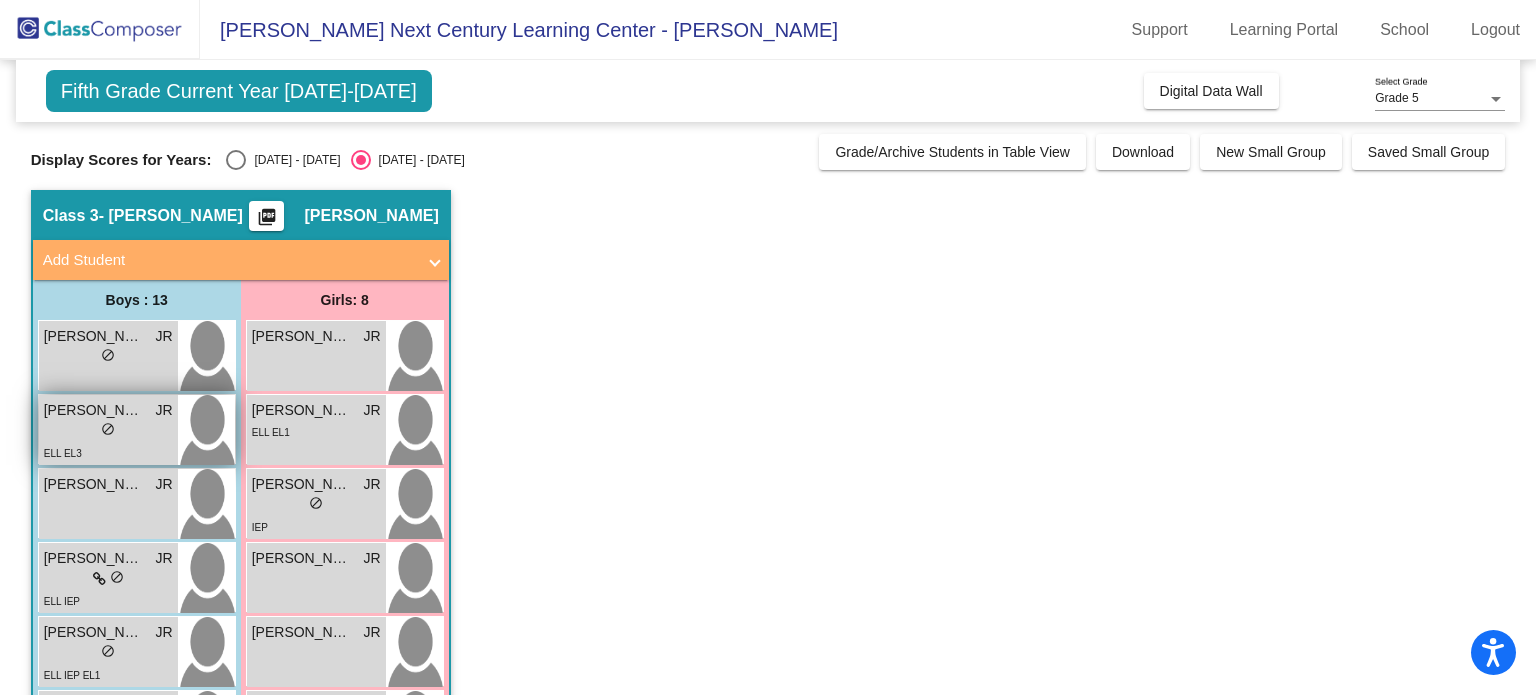 click on "lock do_not_disturb_alt" at bounding box center (108, 431) 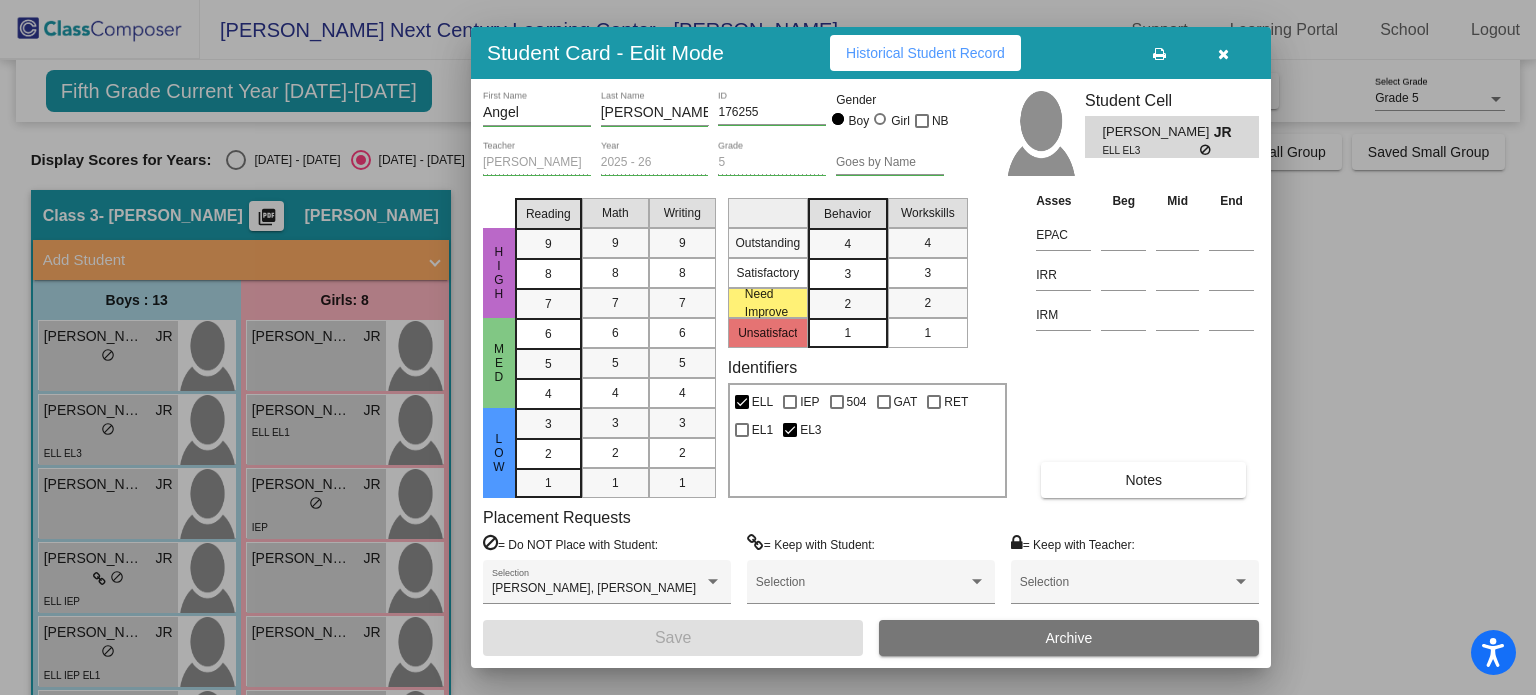 click on "Notes" at bounding box center (1143, 480) 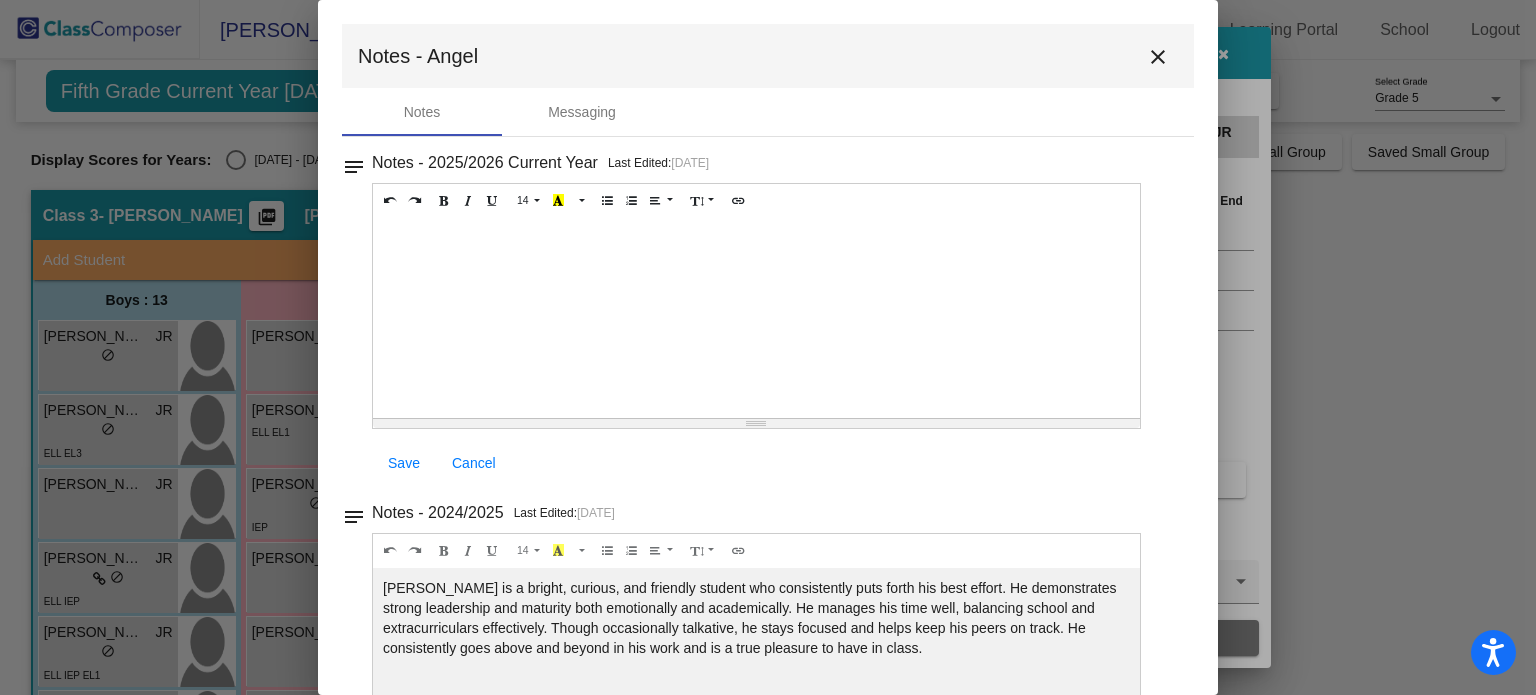 click on "close" at bounding box center [1158, 57] 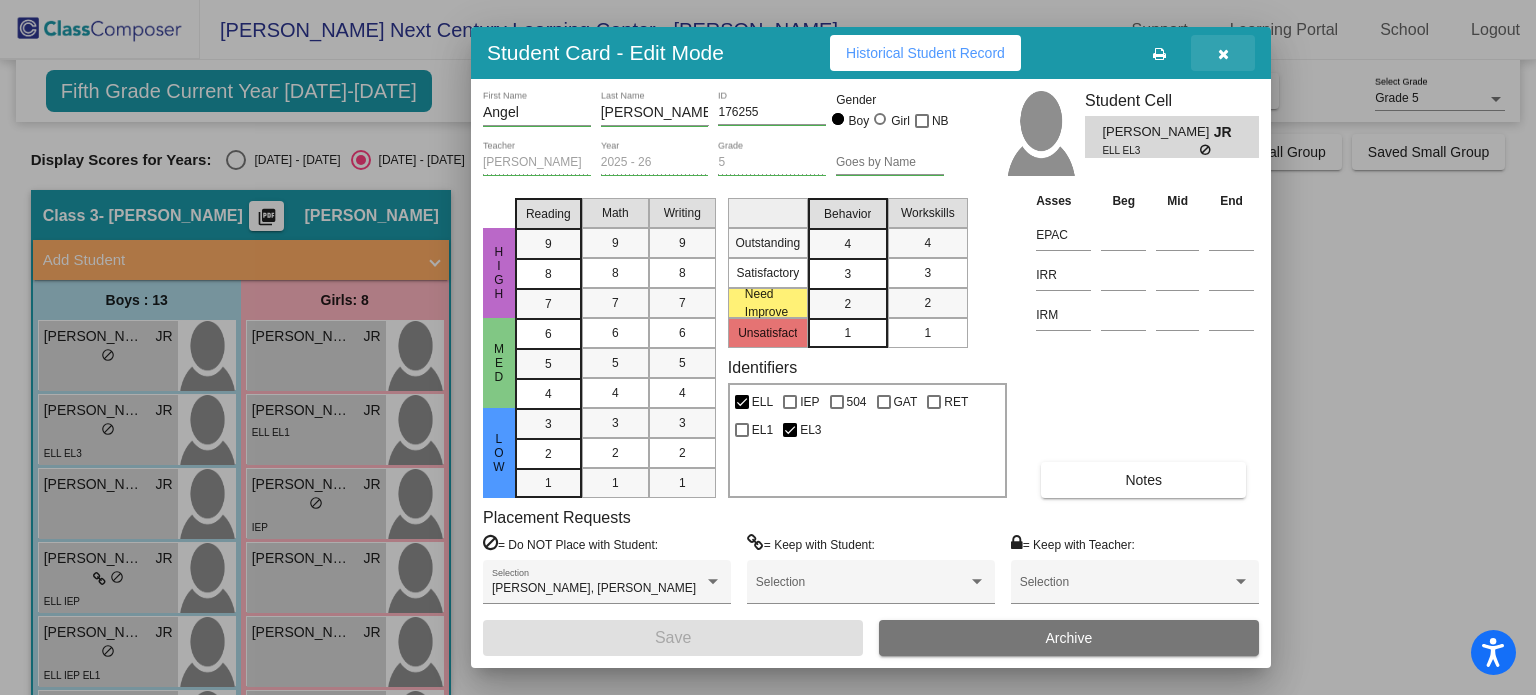 click at bounding box center [1223, 54] 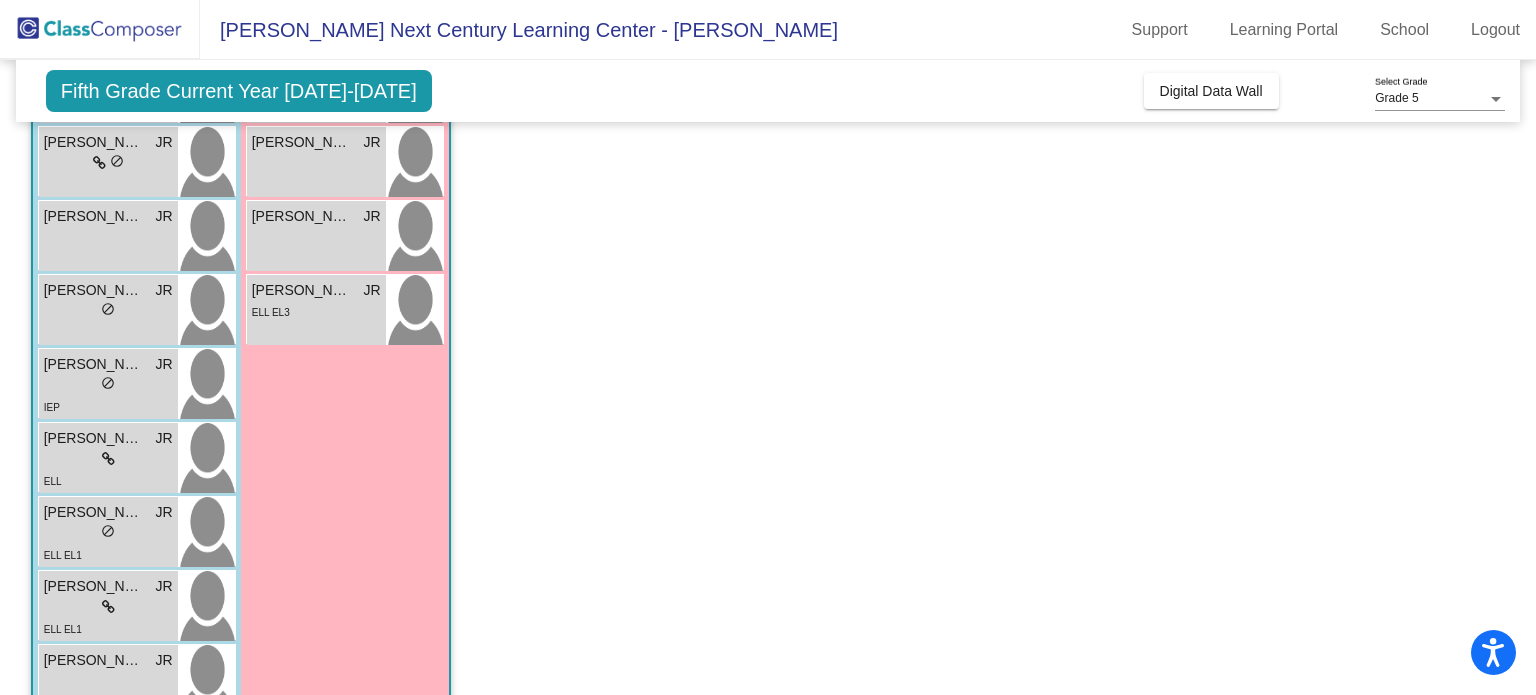 scroll, scrollTop: 617, scrollLeft: 0, axis: vertical 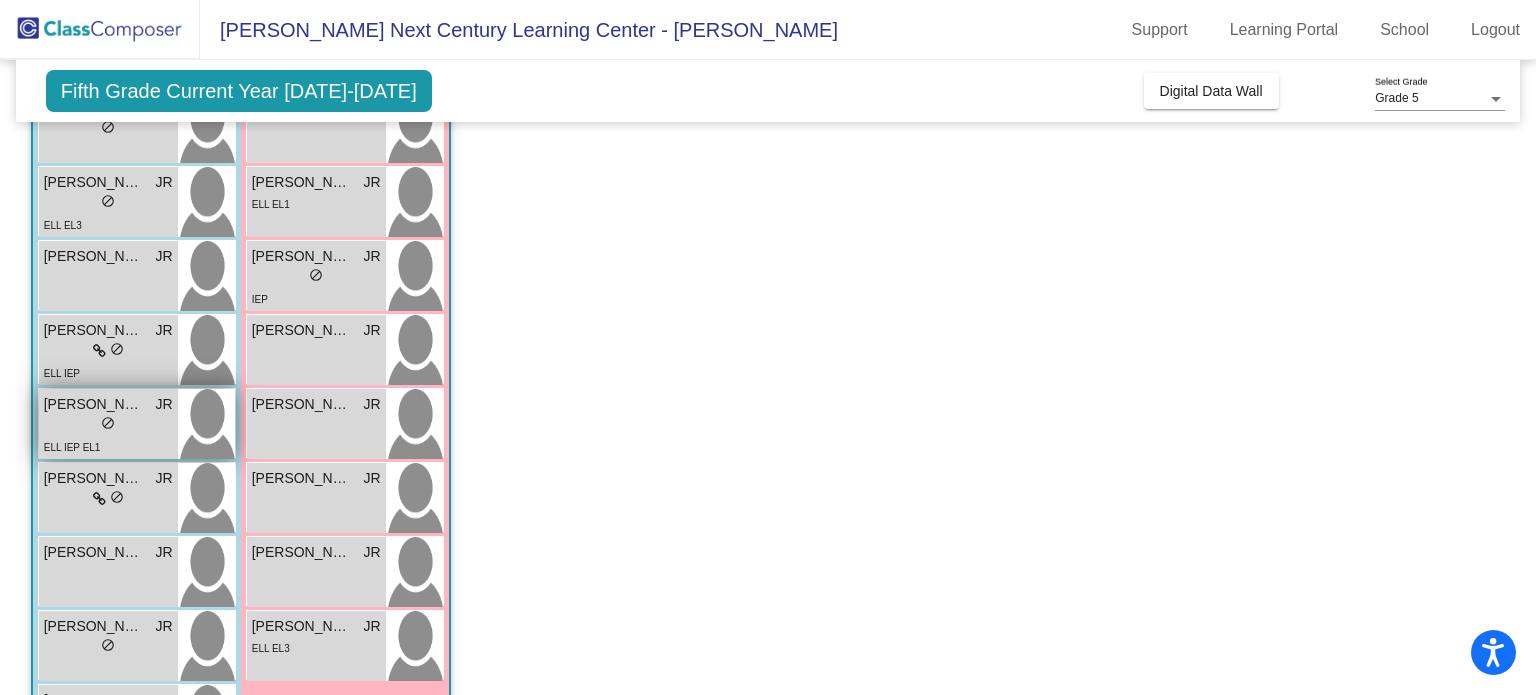 click on "Gerardo Flores Morales" at bounding box center (94, 404) 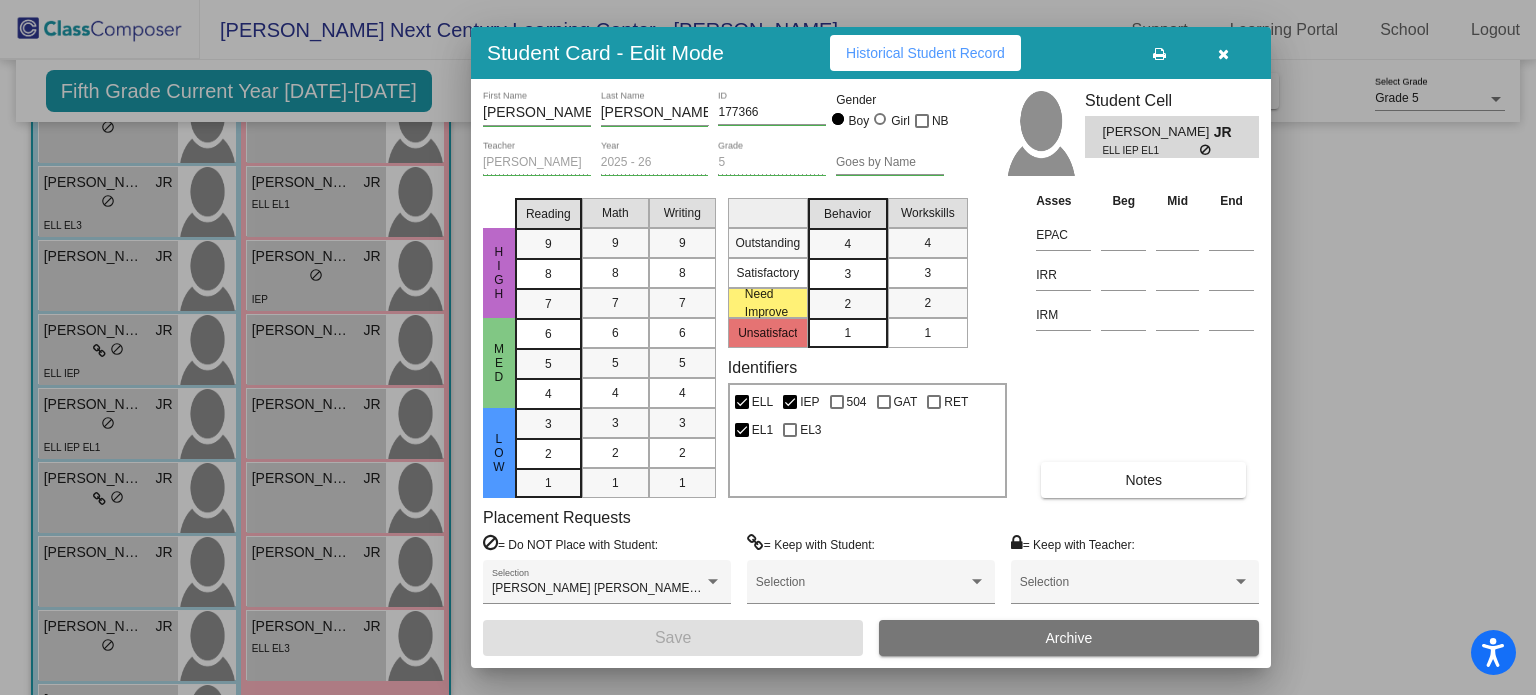 click on "Notes" at bounding box center (1143, 480) 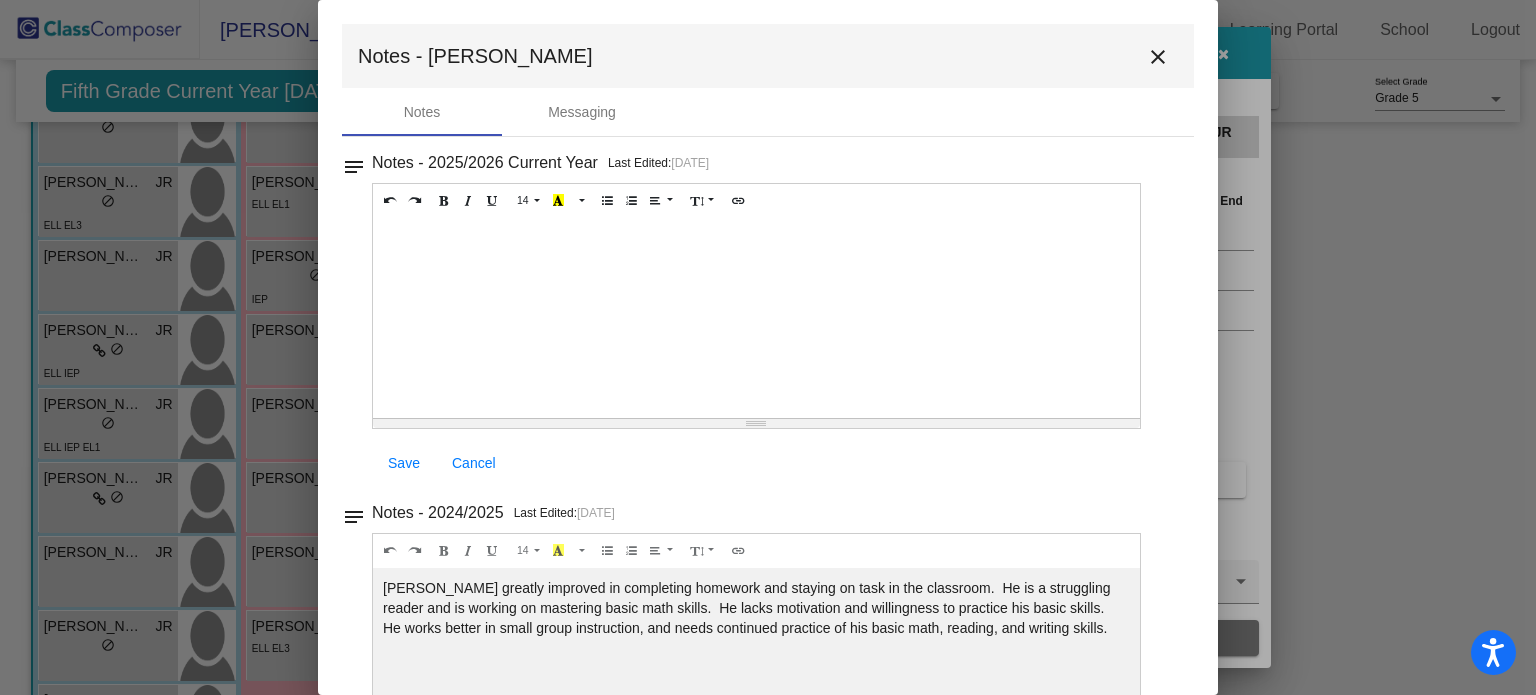 click on "close" at bounding box center (1158, 57) 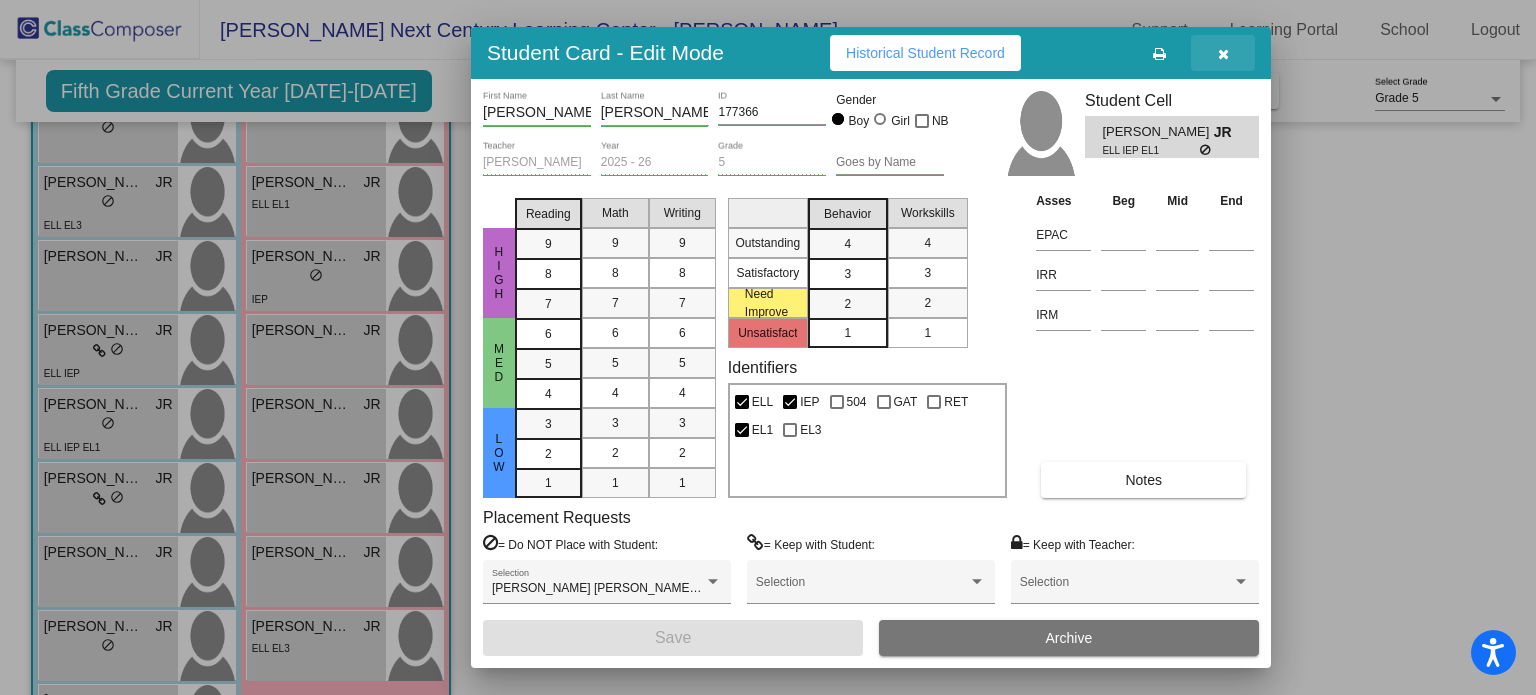 click at bounding box center [1223, 54] 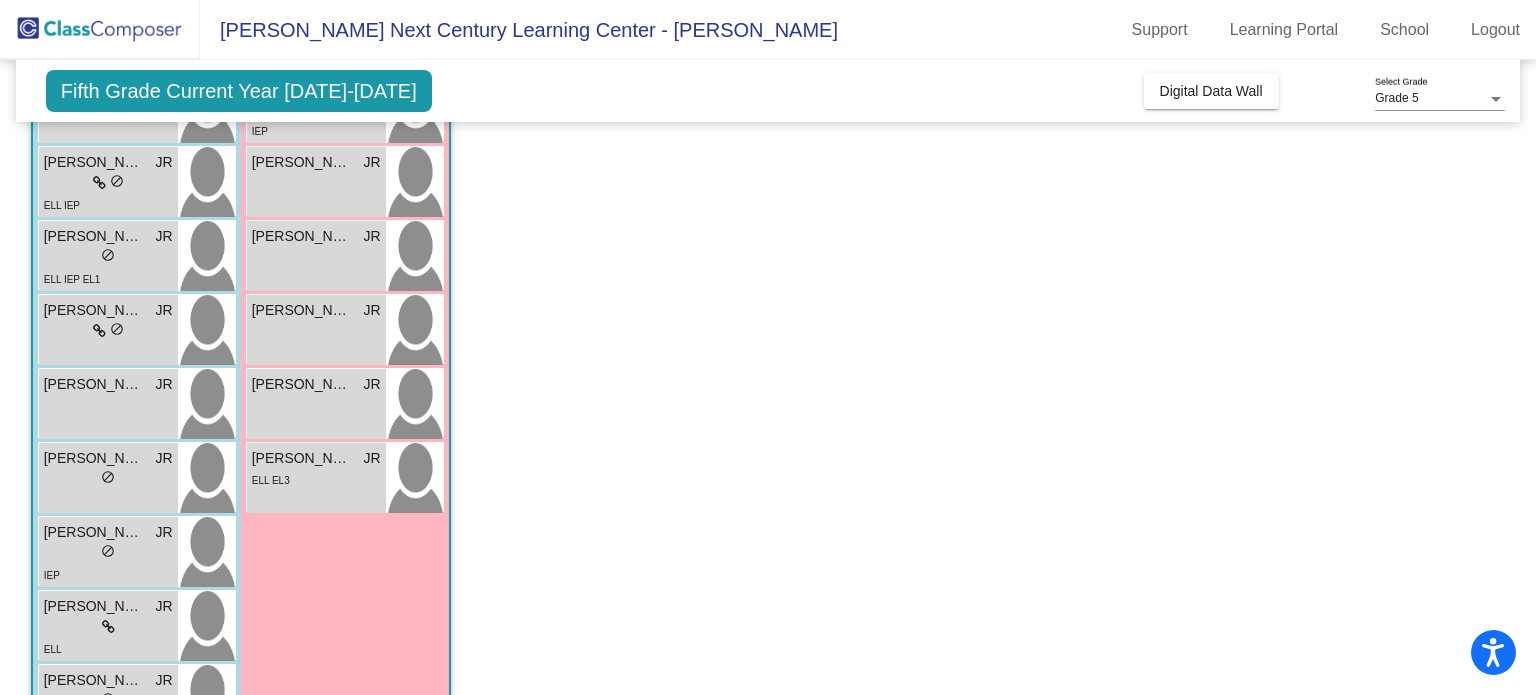 scroll, scrollTop: 398, scrollLeft: 0, axis: vertical 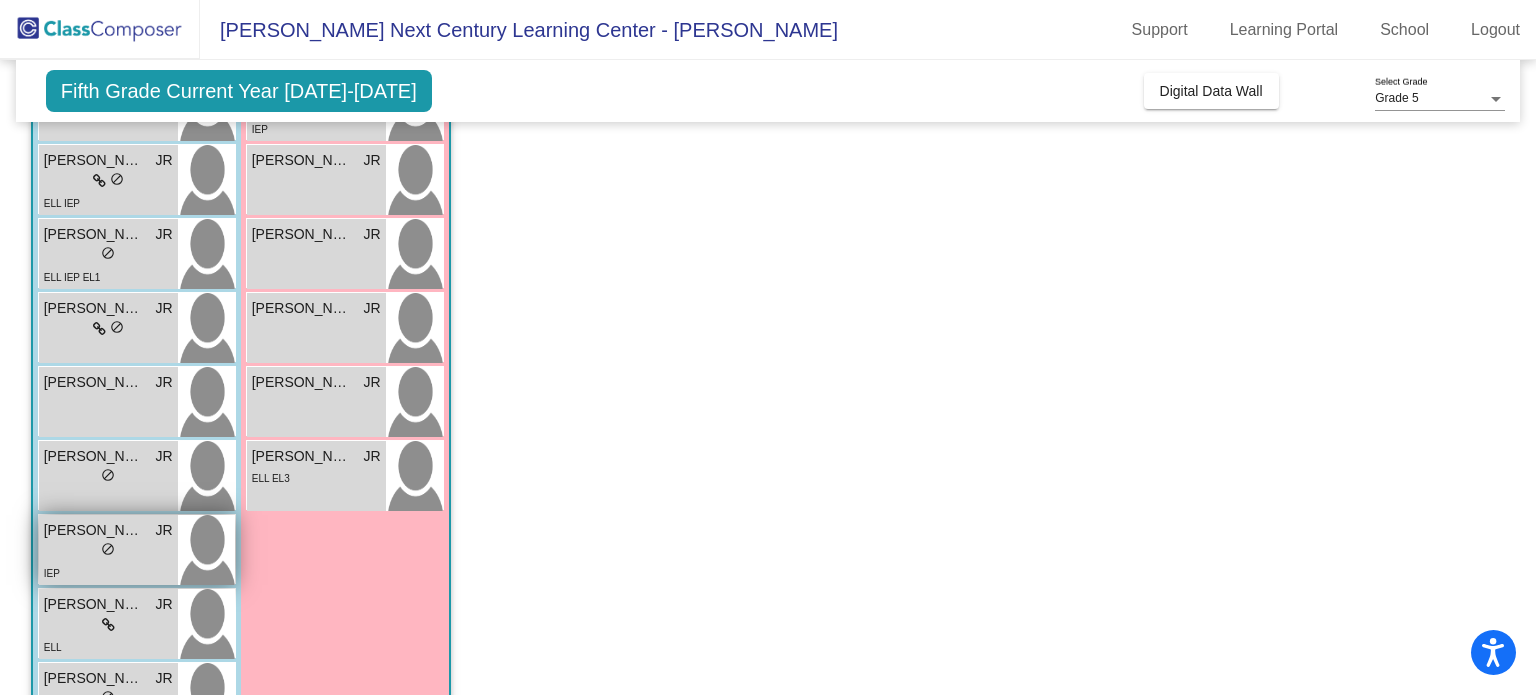 click on "lock do_not_disturb_alt" at bounding box center [108, 551] 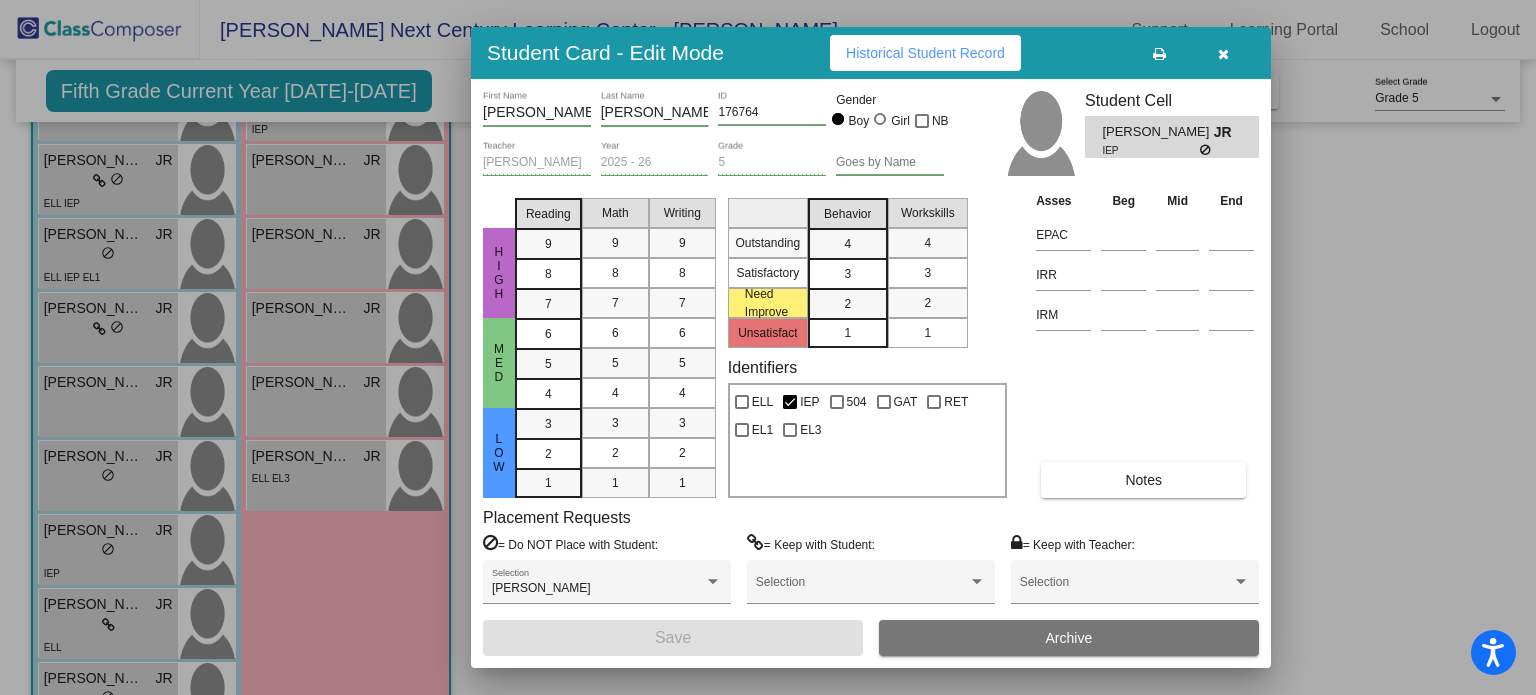 click on "Notes" at bounding box center [1143, 480] 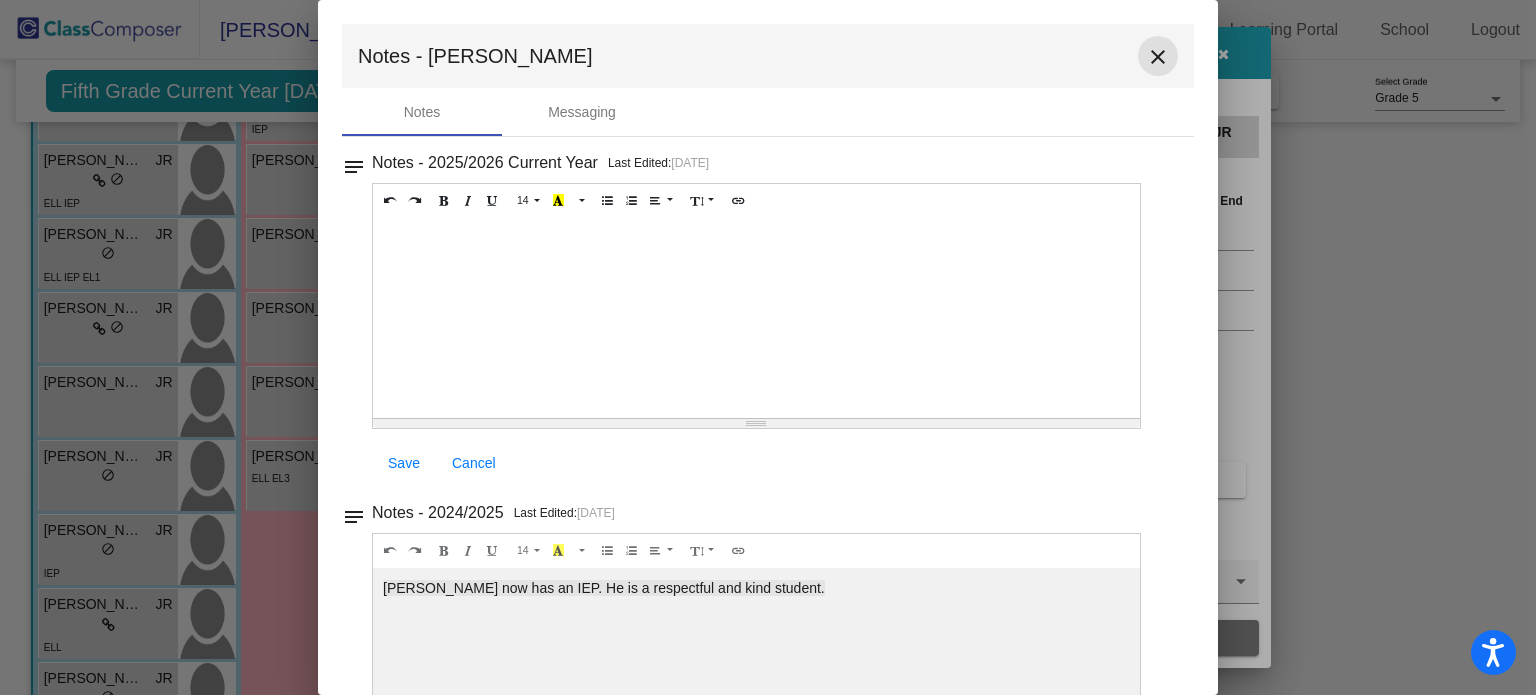 click on "close" at bounding box center [1158, 57] 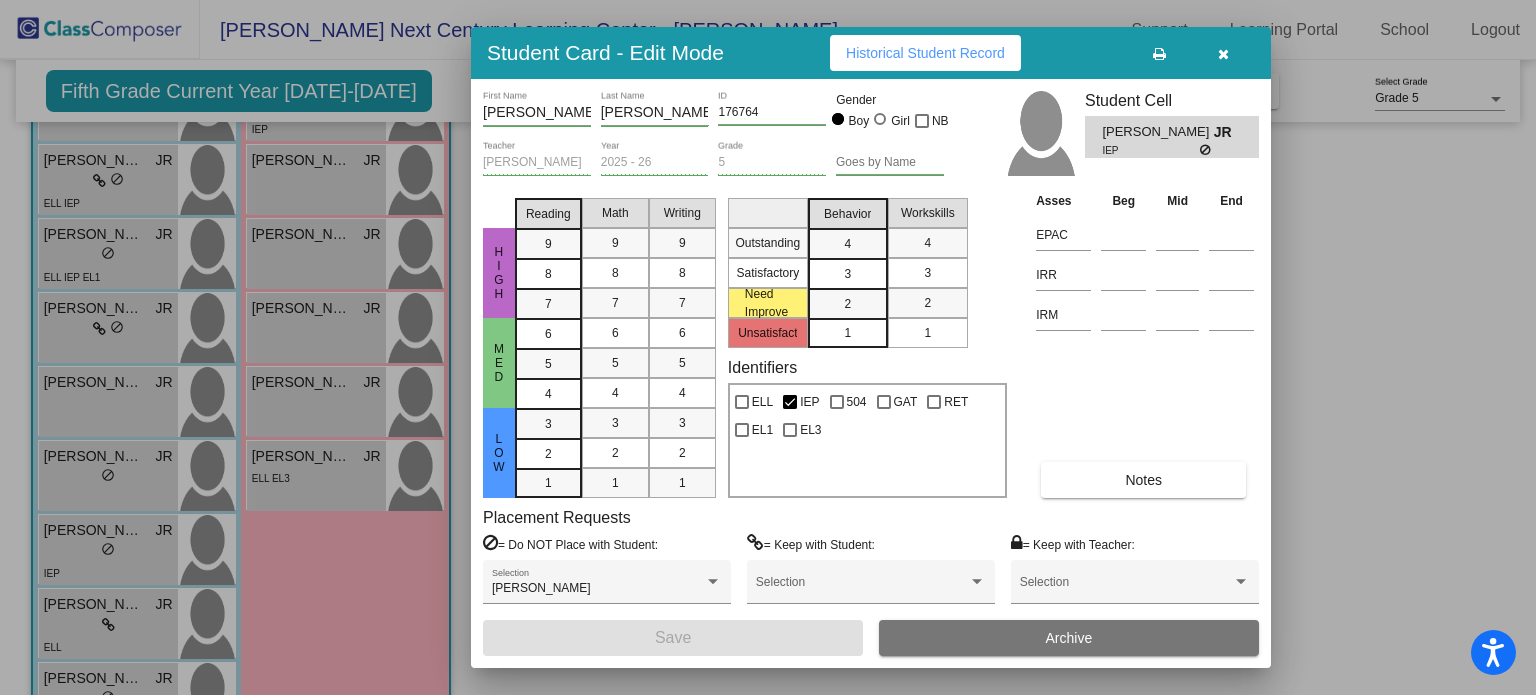 click at bounding box center [1223, 54] 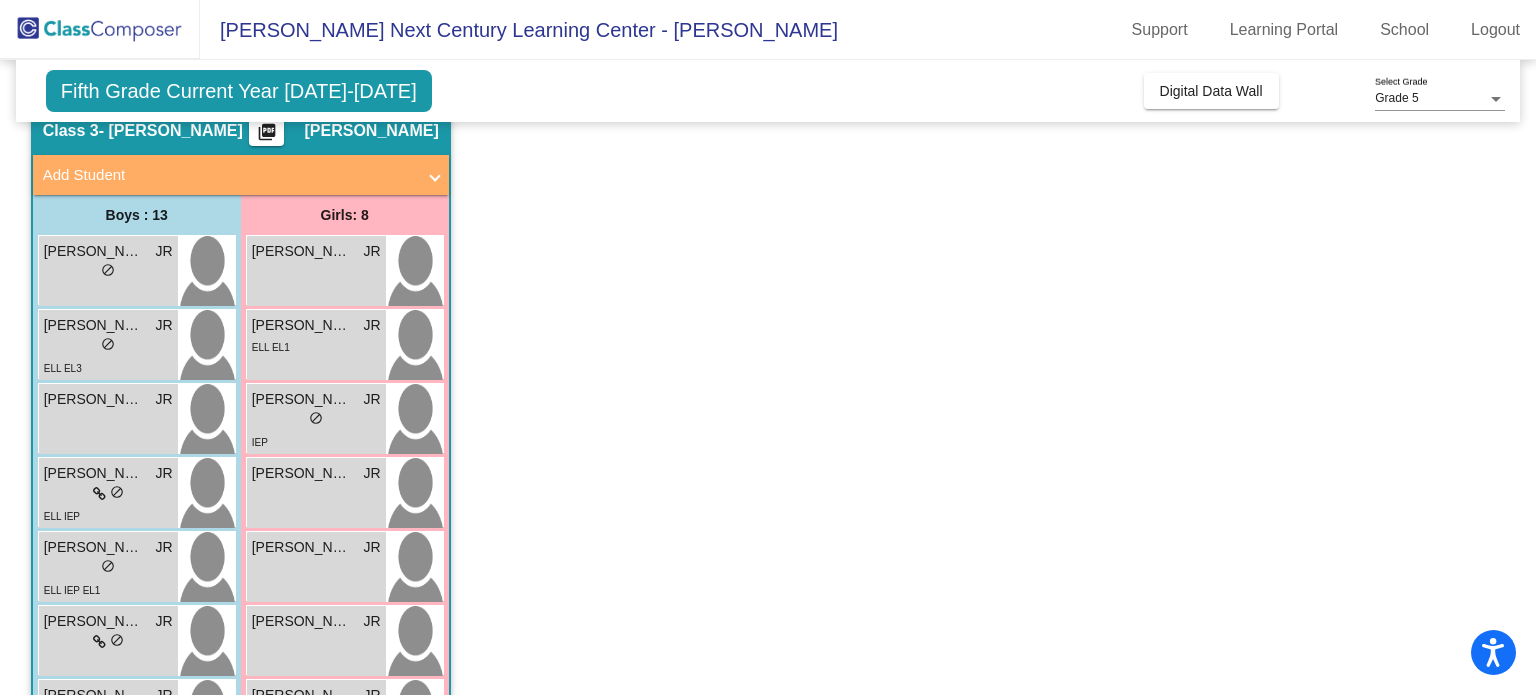 scroll, scrollTop: 80, scrollLeft: 0, axis: vertical 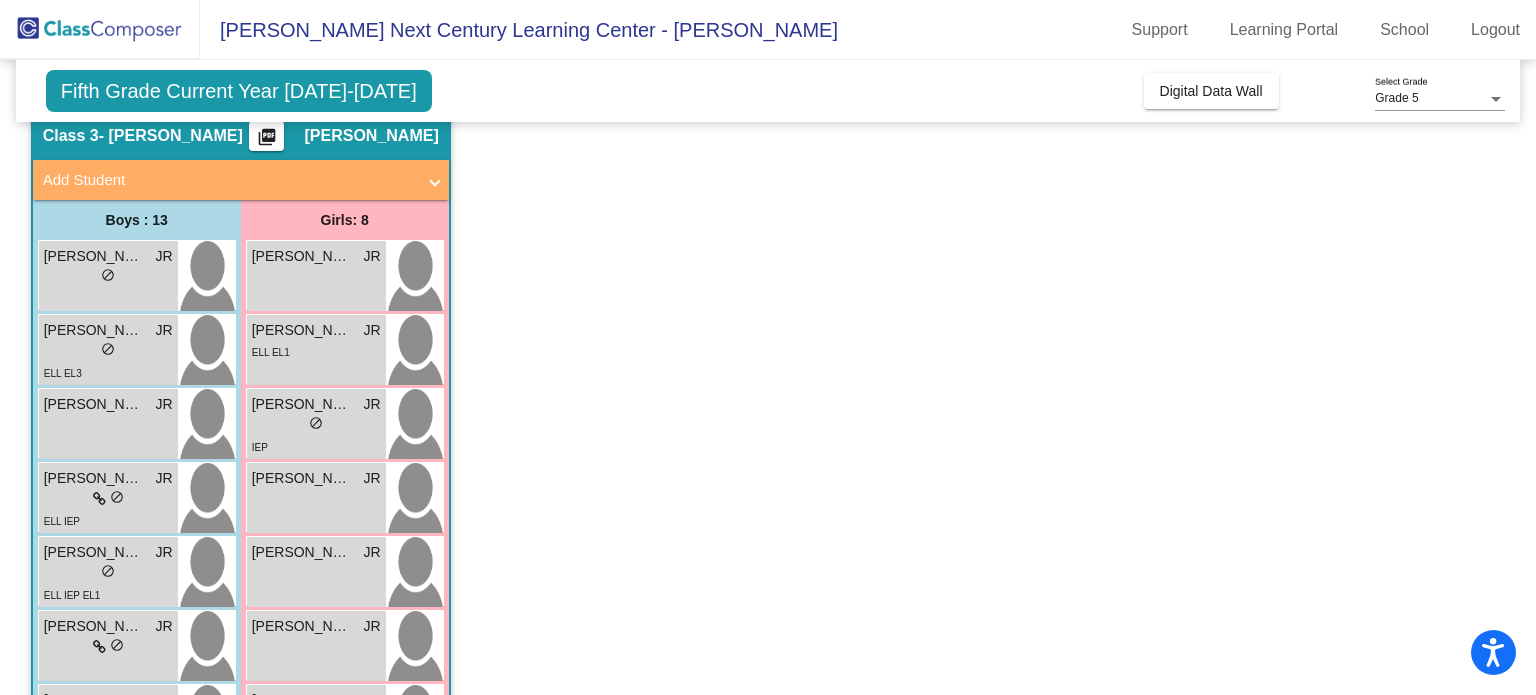 click on "Grade 5 Select Grade  Fifth Grade Current Year 2025-2026  Add, Move, or Retain Students Off   On  Incoming   Digital Data Wall    Display Scores for Years:   2024 - 2025   2025 - 2026  Grade/Archive Students in Table View   Download   New Small Group   Saved Small Group   Notes   Download Class List   Import Students   New Small Group   Saved Small Group  Display Scores for Years:   2024 - 2025   2025 - 2026 Hallway   - Hallway Class  picture_as_pdf  Add Student  First Name Last Name Student Id  (Recommended)   Boy   Girl   Non Binary Add Close  Boys : 13  Adrian Cortez lock do_not_disturb_alt Alexander Gonzalez Hernandez lock do_not_disturb_alt Francisco Pacheco lock do_not_disturb_alt ELL EL3 Iker Torres-Martinez lock do_not_disturb_alt ELL EL3 Jayce Rodriguez lock do_not_disturb_alt Jean Contreras Presciado lock do_not_disturb_alt ELL Joshua Vigil Rivera lock do_not_disturb_alt ELL EL1 LuisAngel Navarro lock do_not_disturb_alt ELL EL1 Luis Jimenez lock do_not_disturb_alt ELL EL1 Mateo Hidalgo lock" 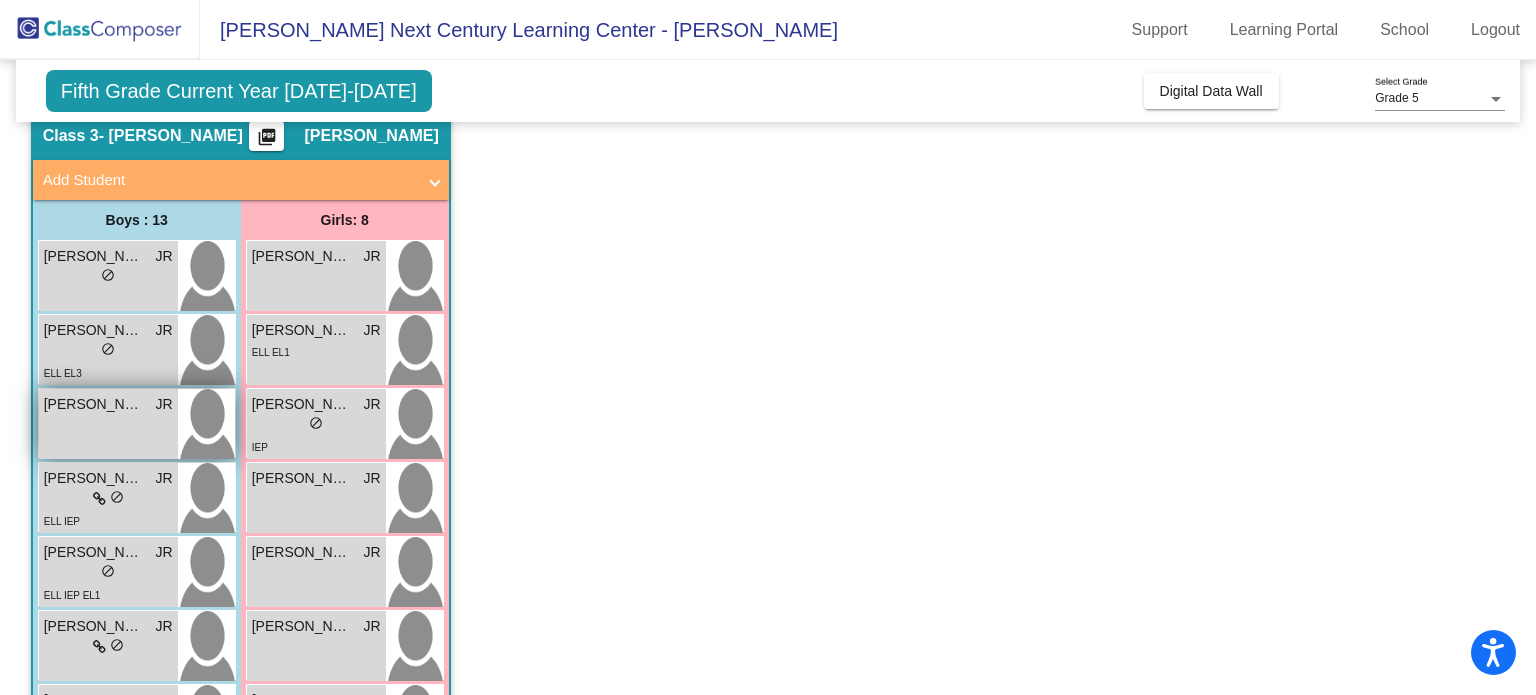 click on "Ayden Mena JR lock do_not_disturb_alt" at bounding box center (108, 424) 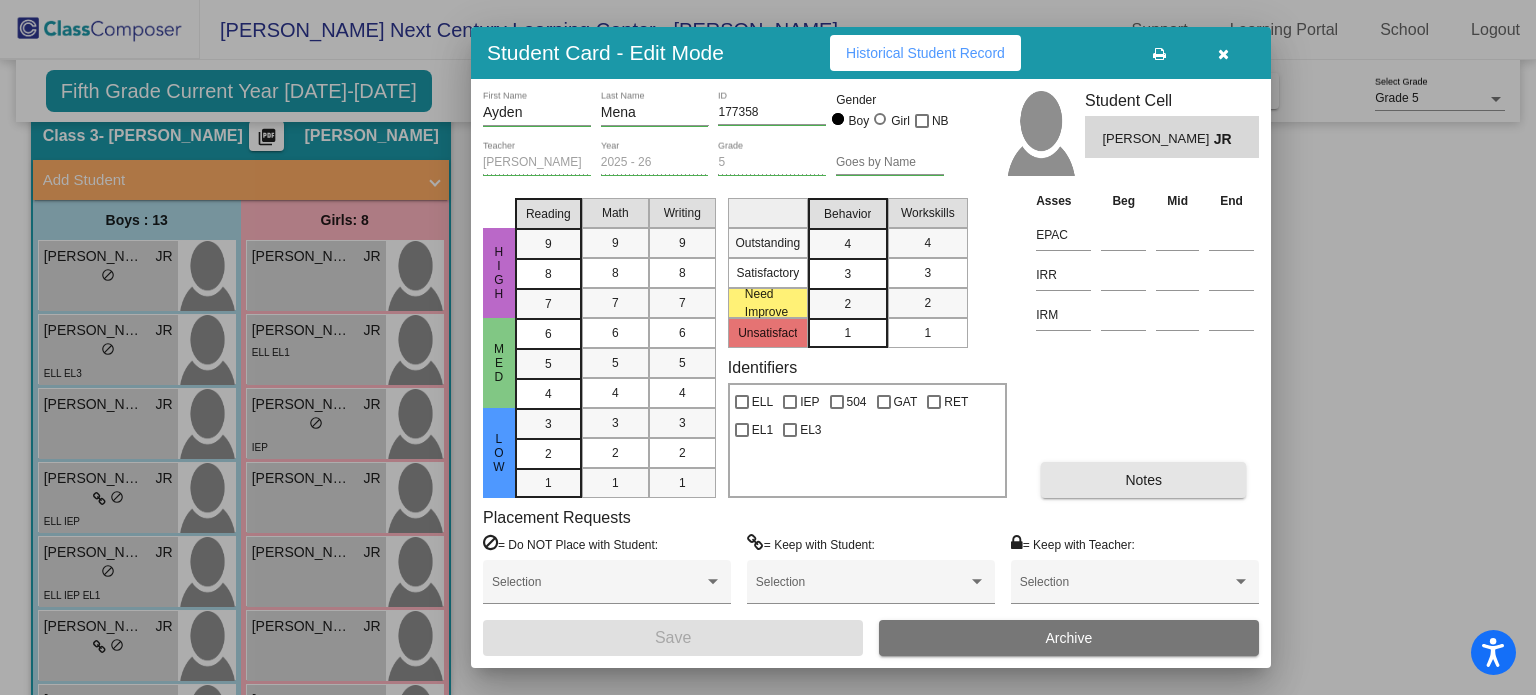 click on "Notes" at bounding box center (1143, 480) 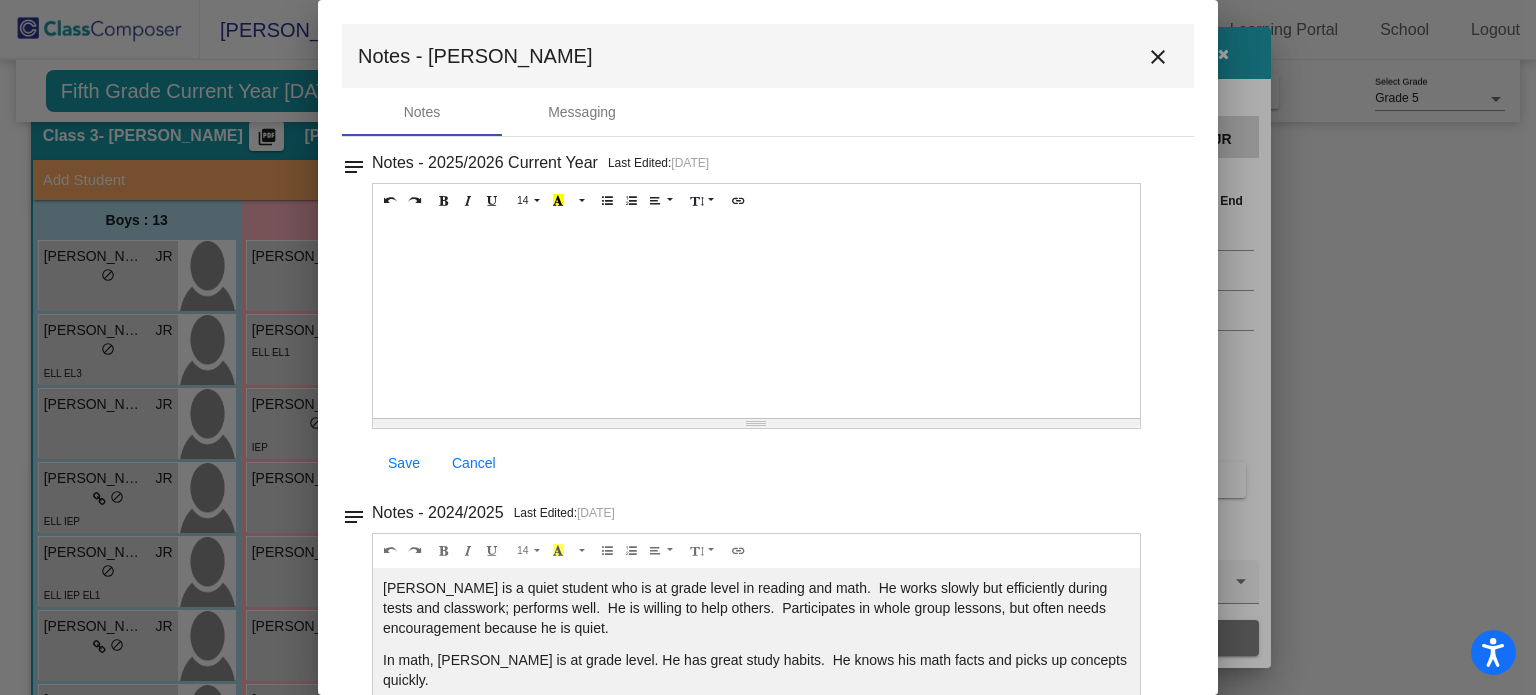 click on "close" at bounding box center [1158, 57] 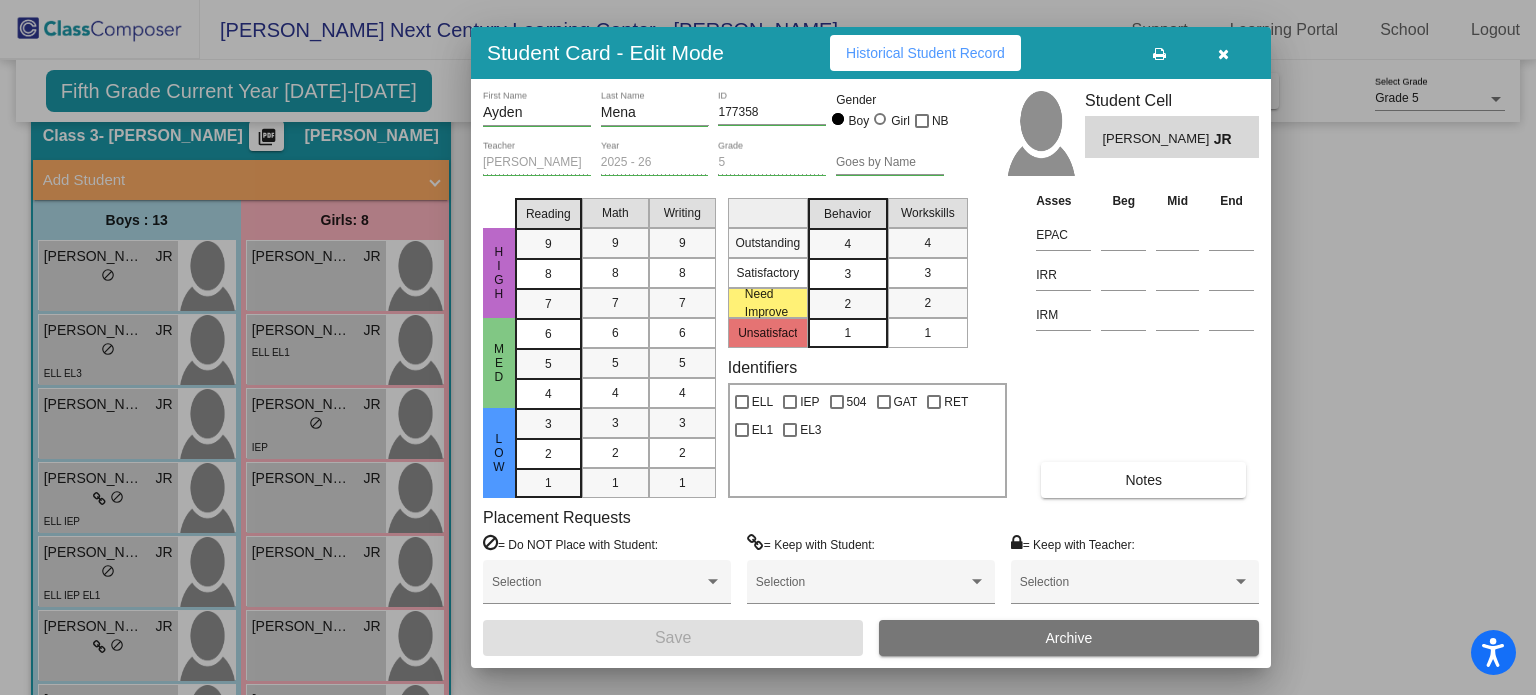 click at bounding box center (1223, 54) 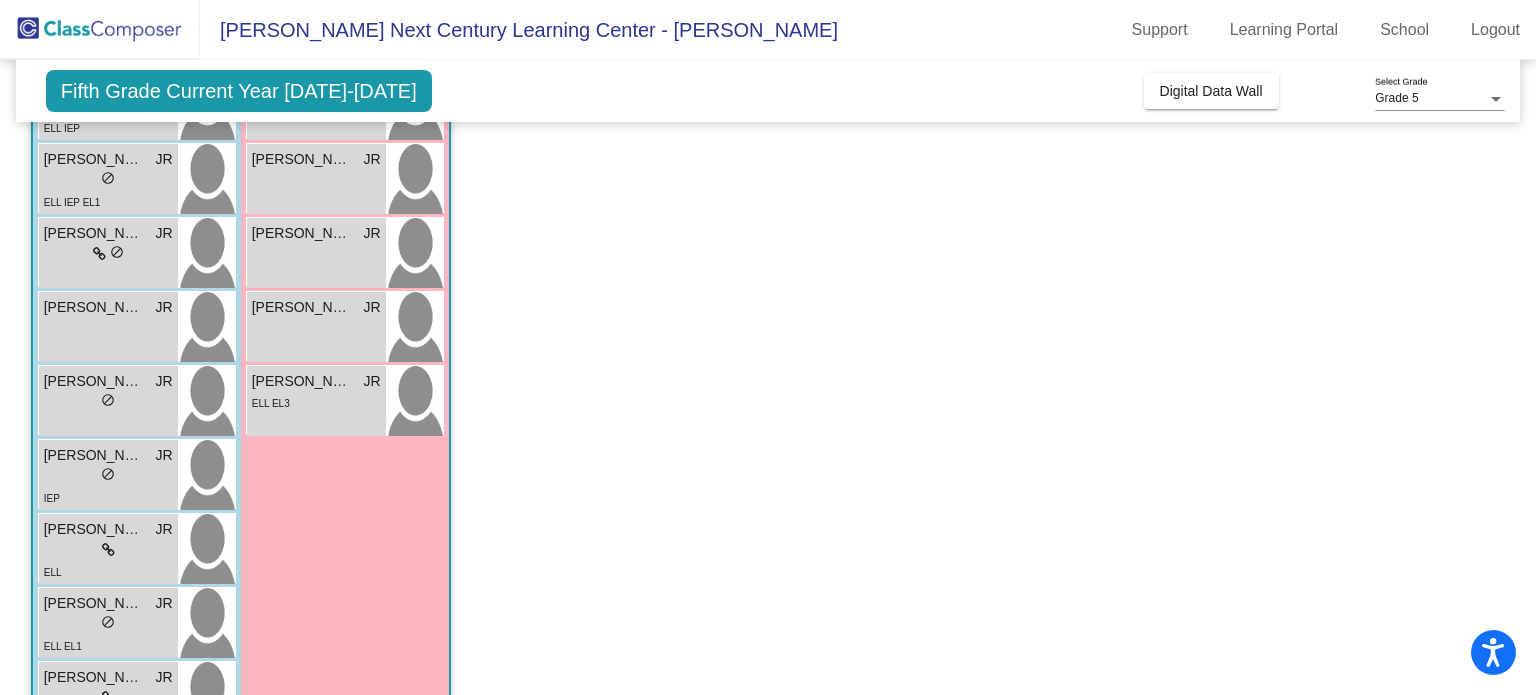 scroll, scrollTop: 511, scrollLeft: 0, axis: vertical 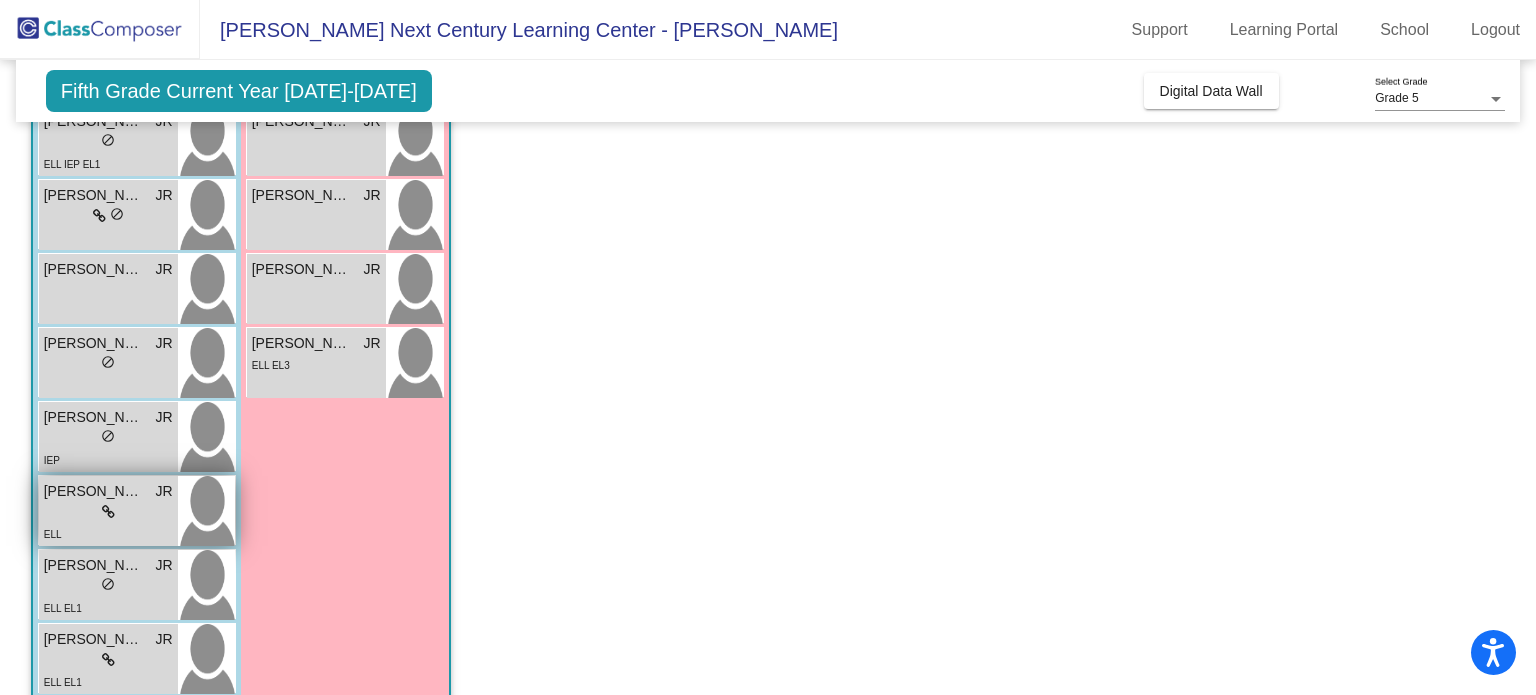 click on "lock do_not_disturb_alt" at bounding box center [108, 512] 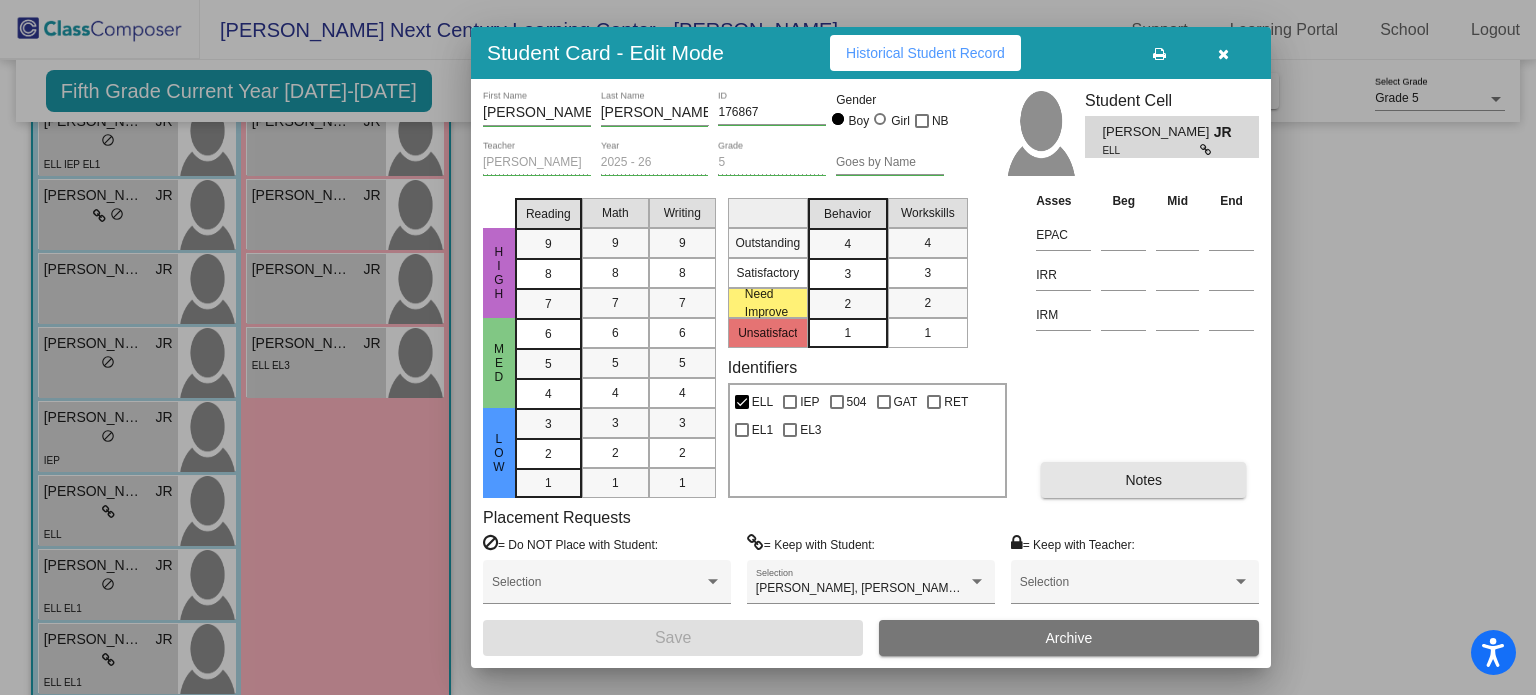 click on "Notes" at bounding box center (1143, 480) 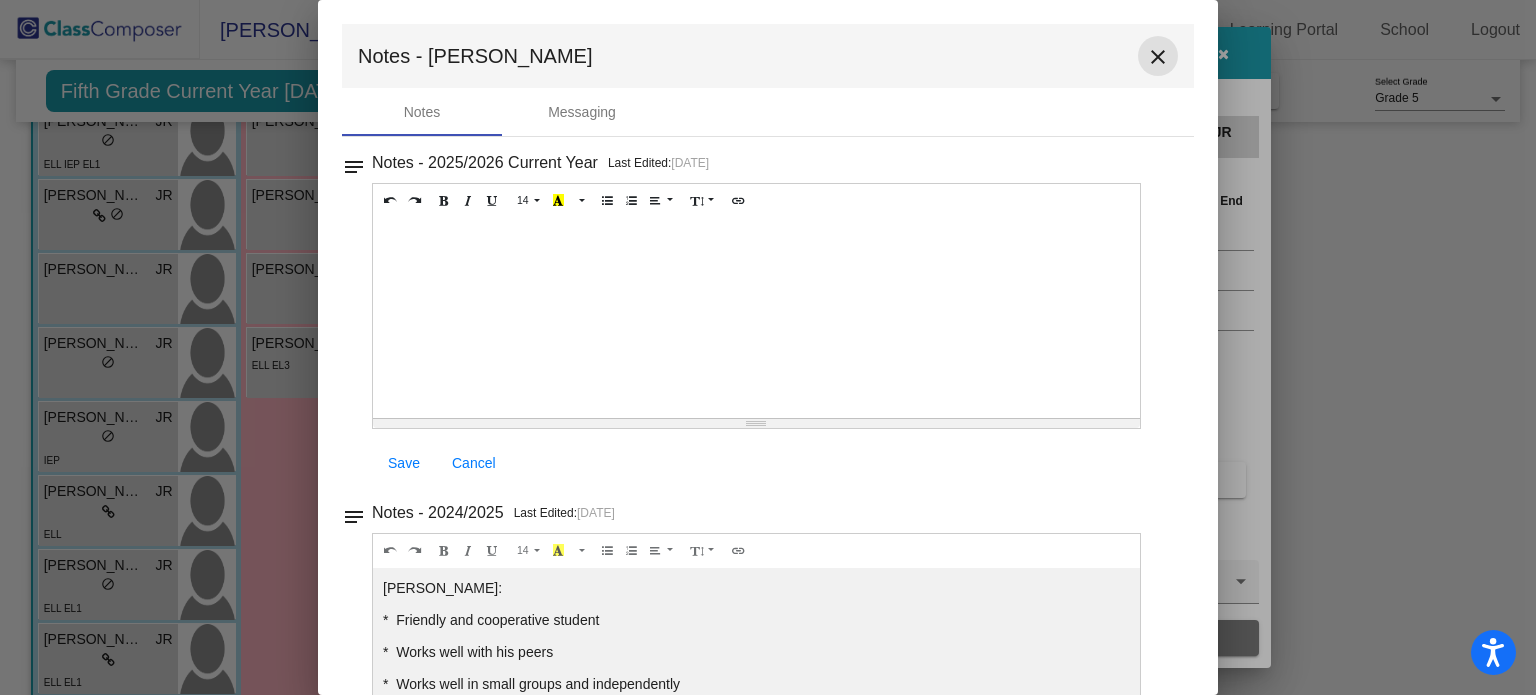 click on "close" at bounding box center (1158, 57) 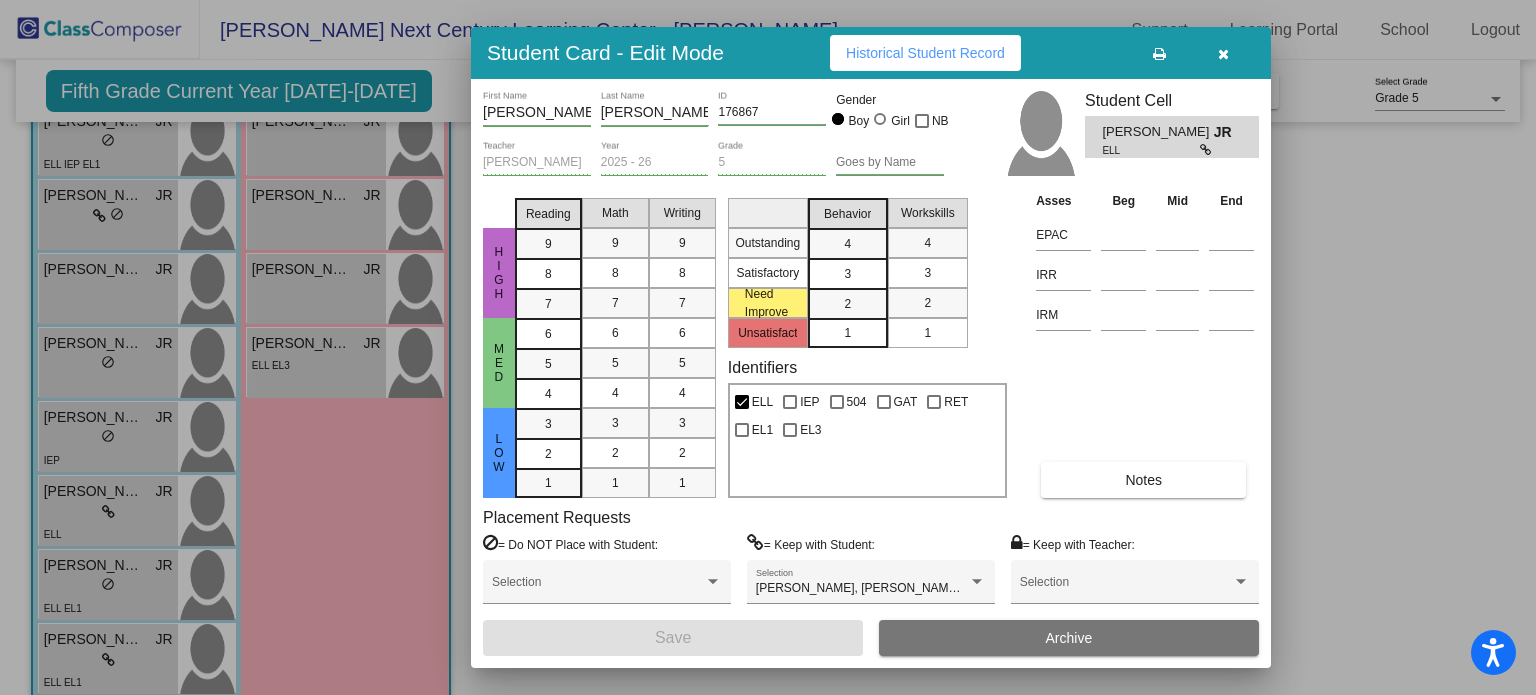 click at bounding box center (1223, 54) 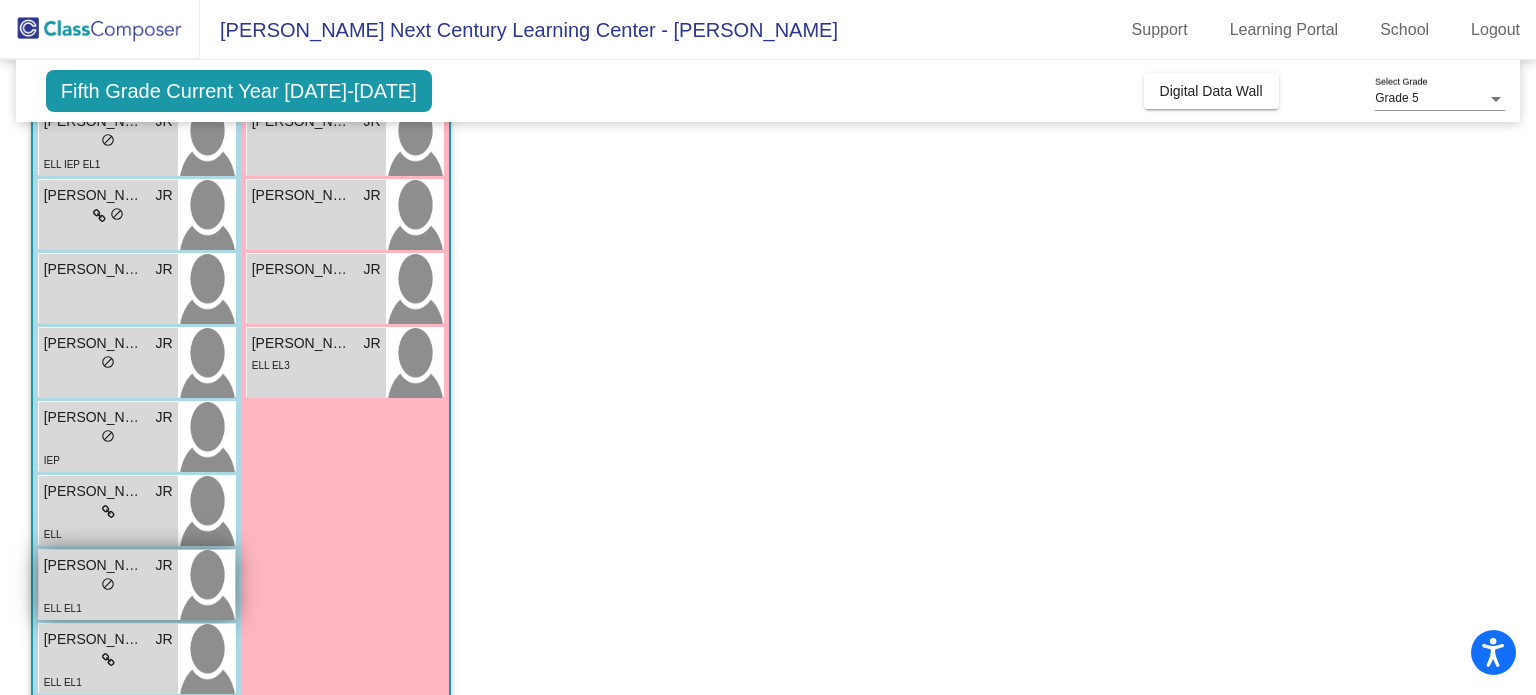 click on "lock do_not_disturb_alt" at bounding box center [108, 586] 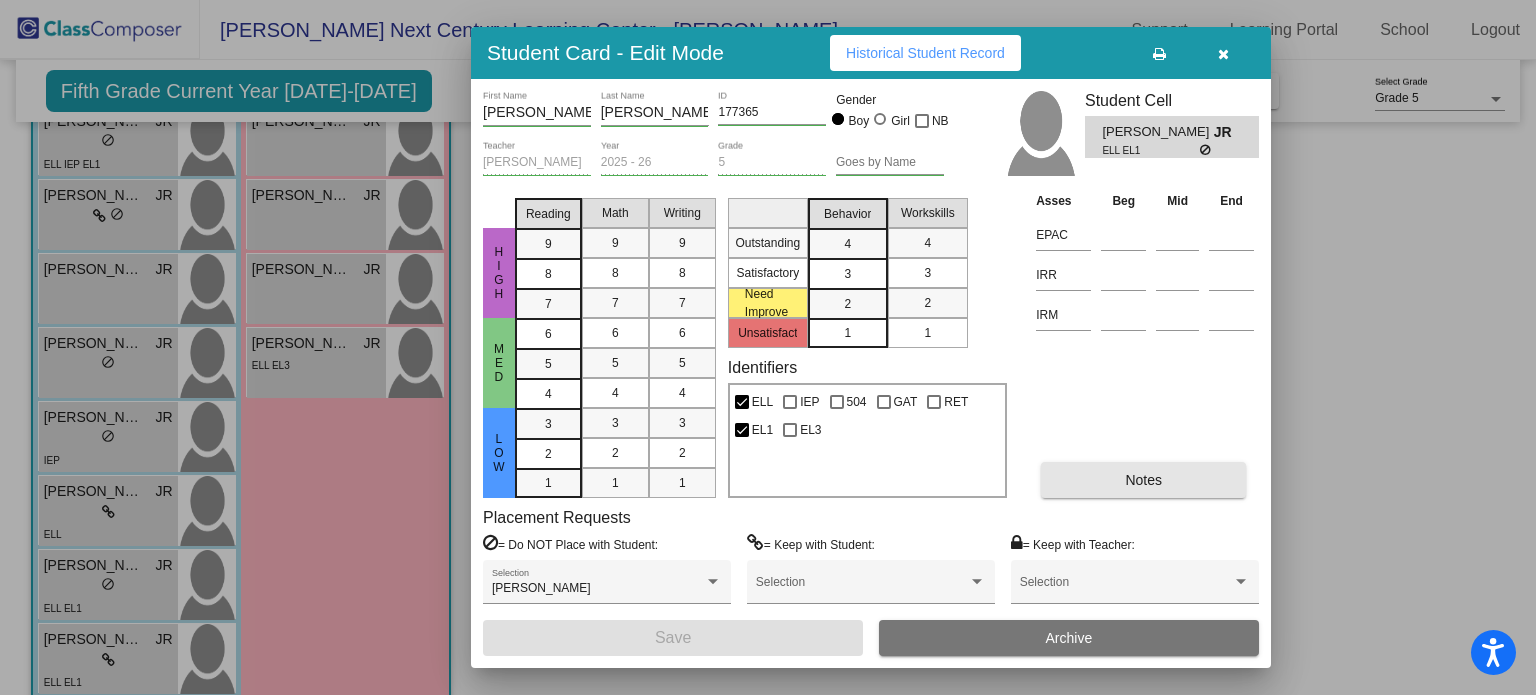 click on "Notes" at bounding box center [1143, 480] 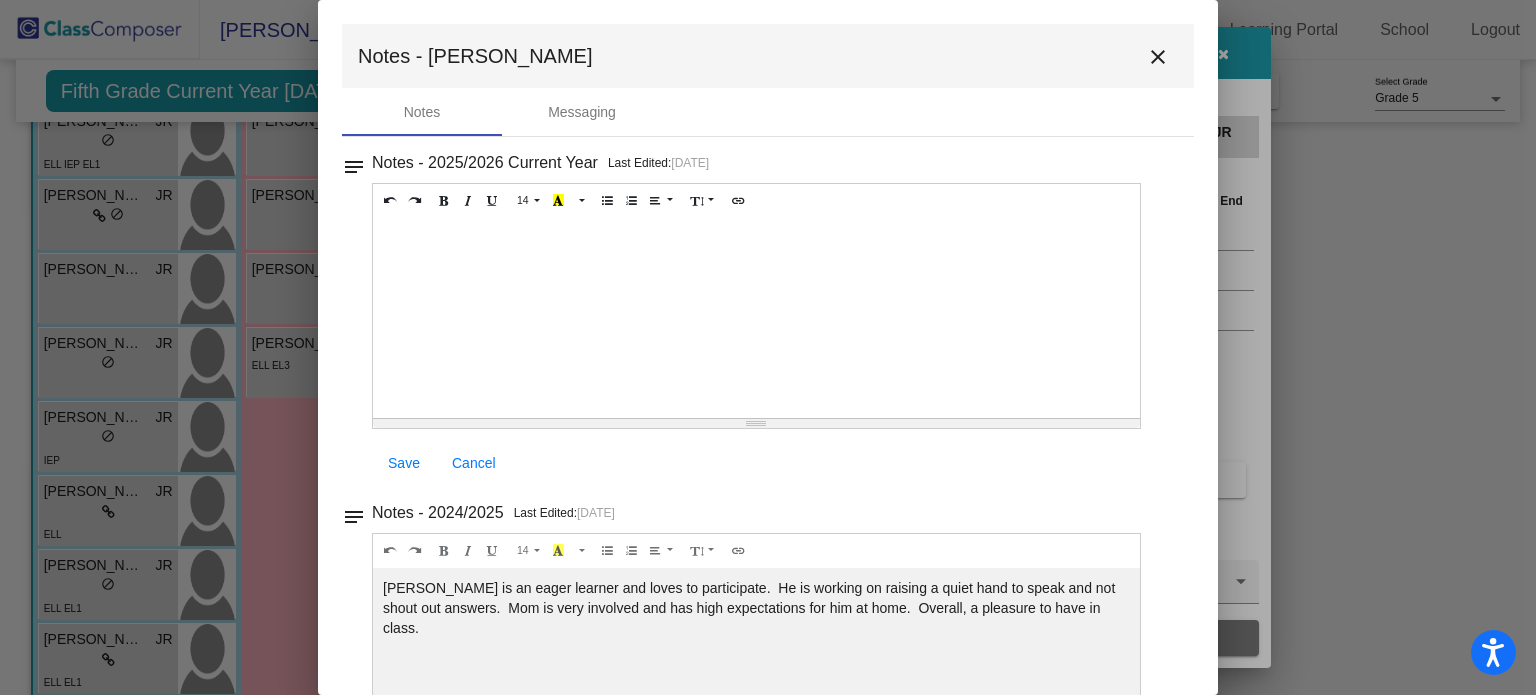 click on "close" at bounding box center (1158, 57) 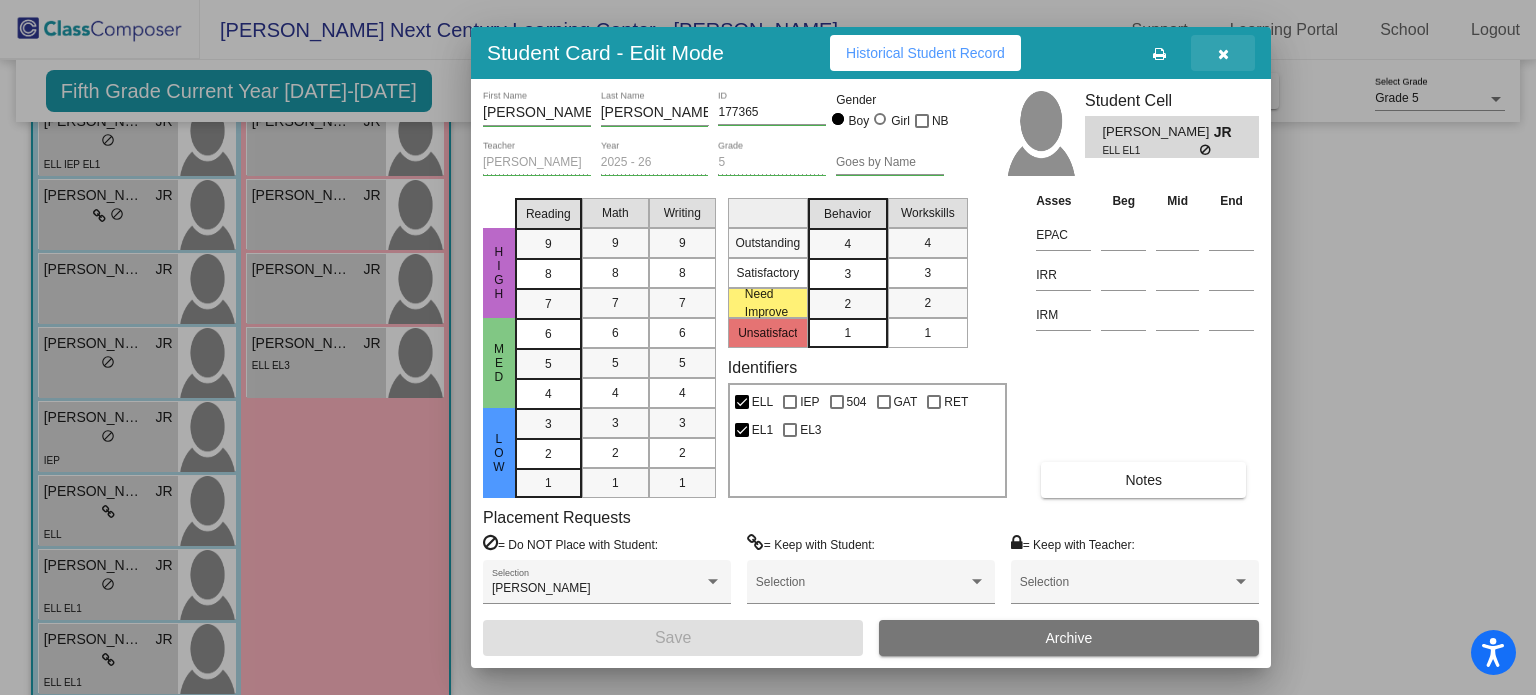 click at bounding box center [1223, 54] 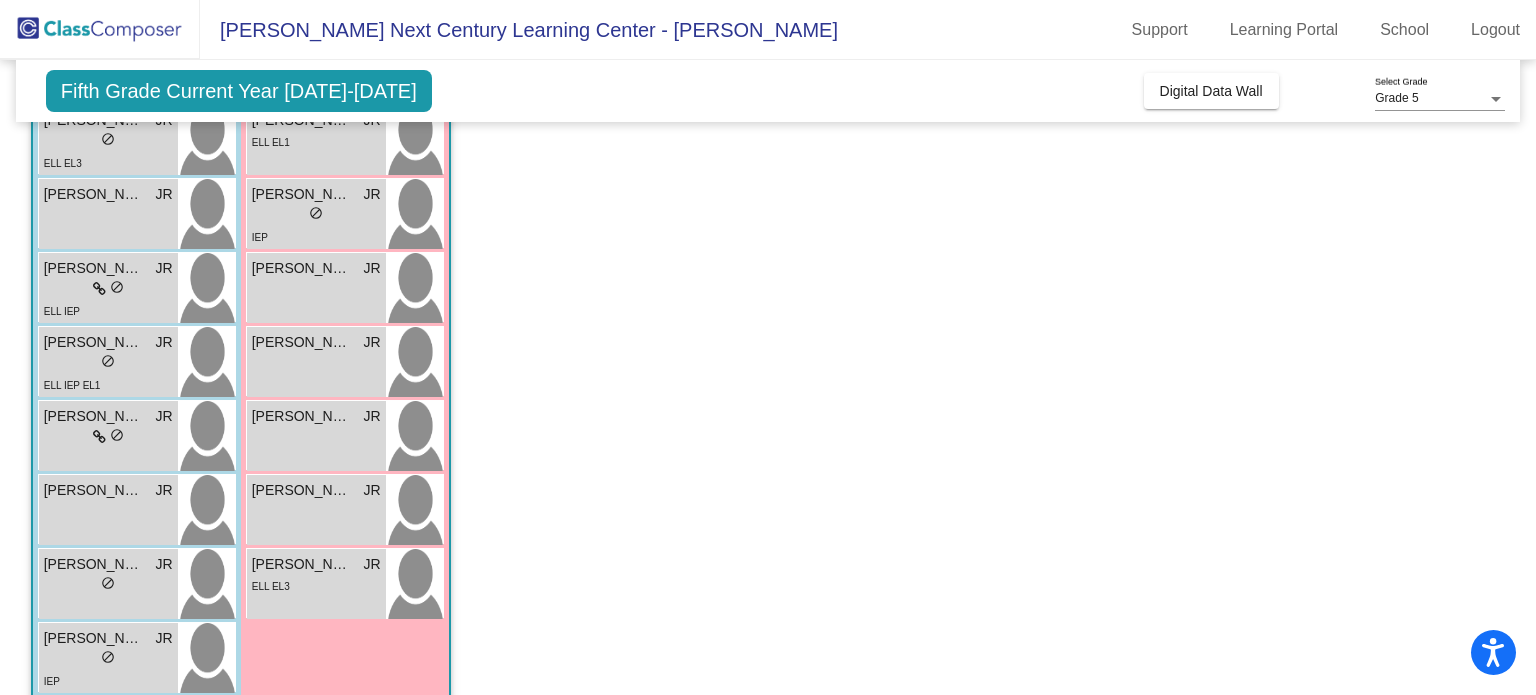 scroll, scrollTop: 284, scrollLeft: 0, axis: vertical 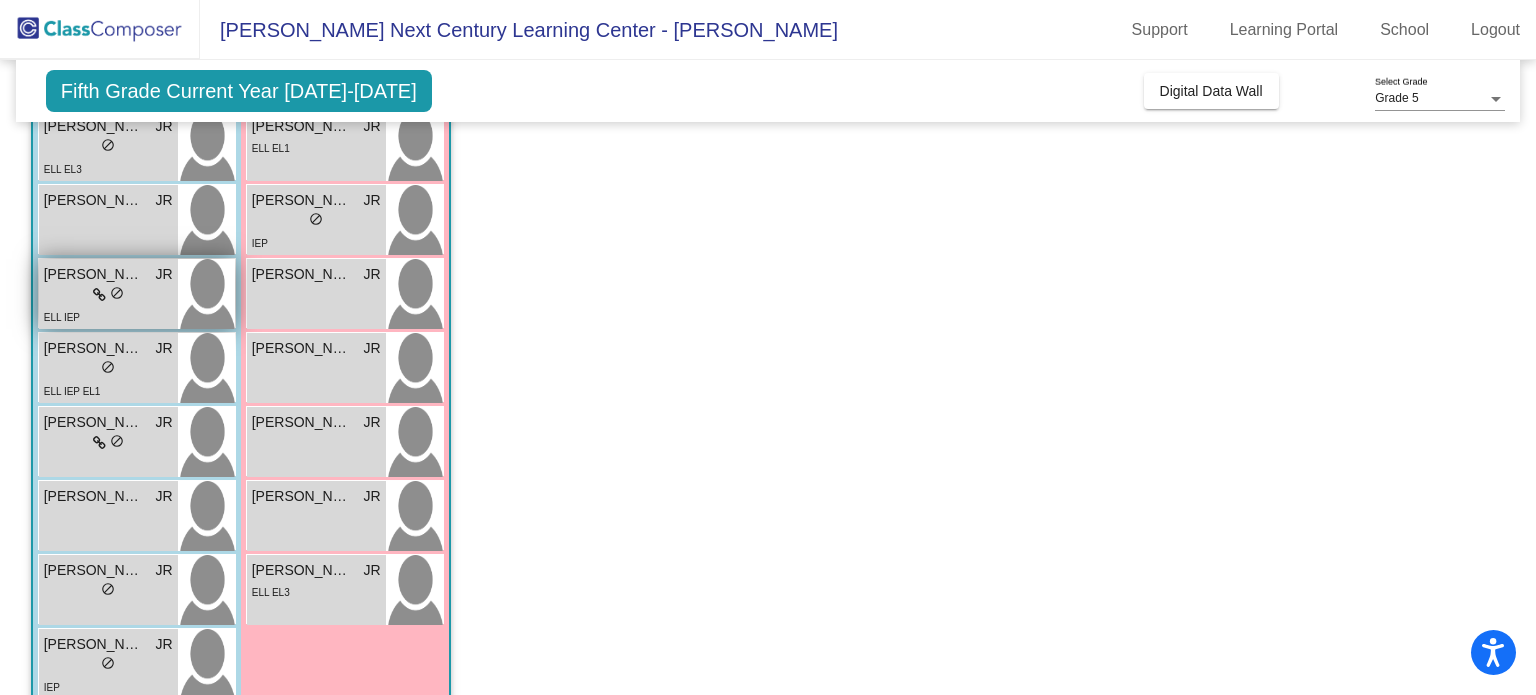 click on "ELL IEP" at bounding box center (108, 316) 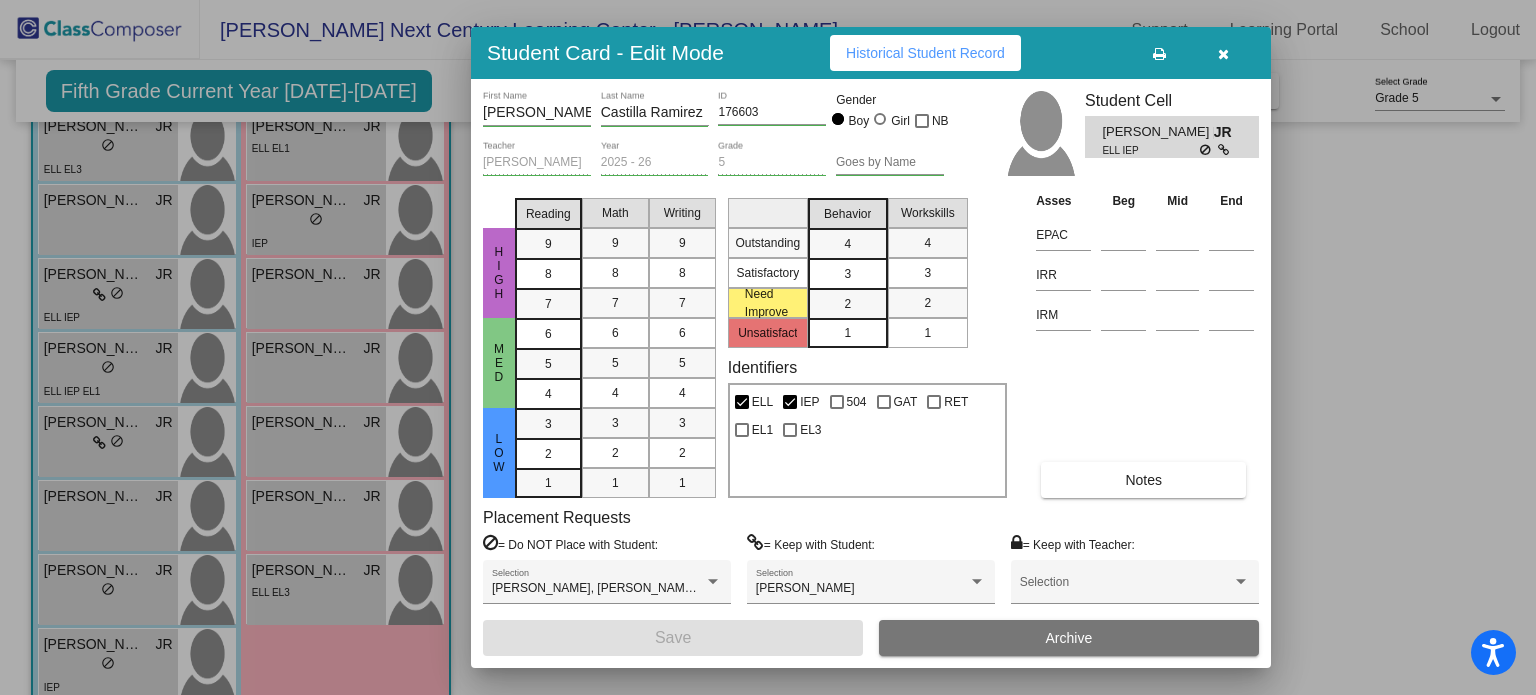 click on "Notes" at bounding box center [1143, 480] 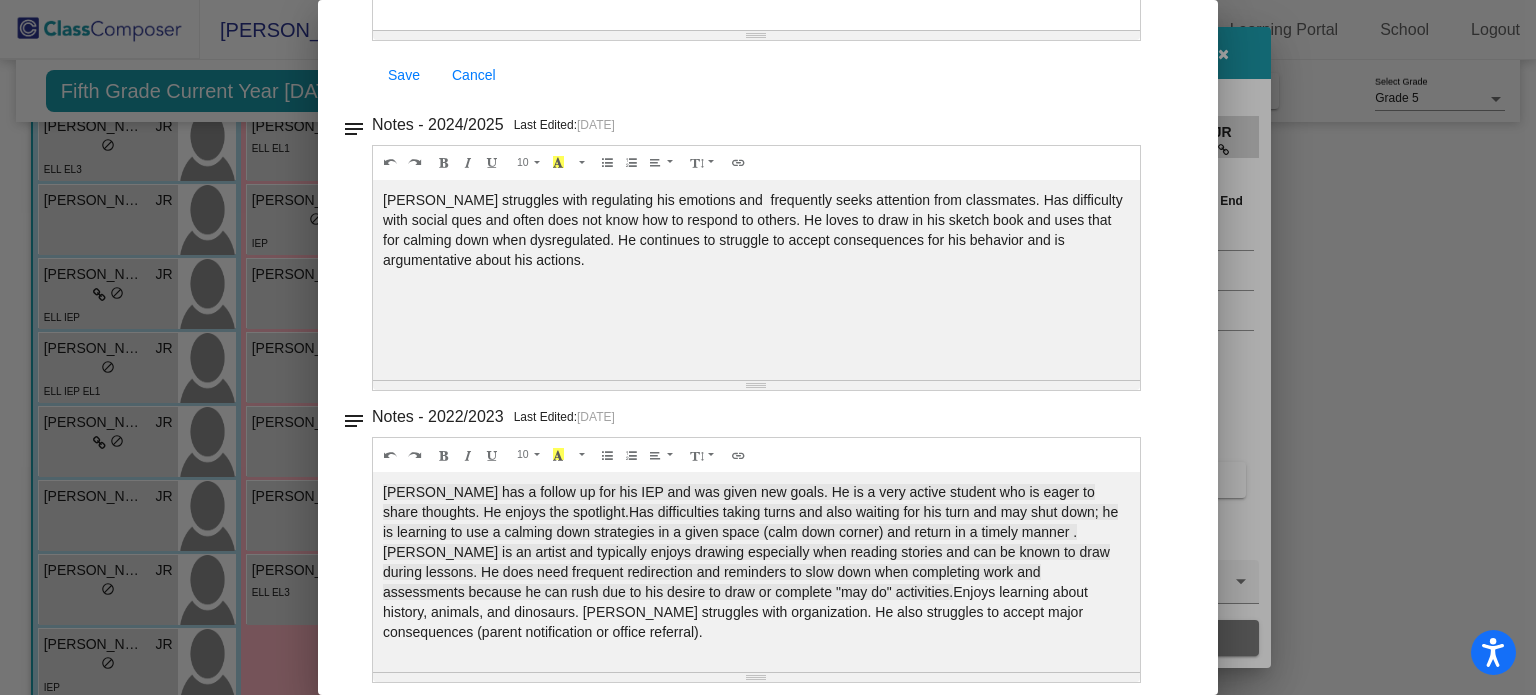 scroll, scrollTop: 389, scrollLeft: 0, axis: vertical 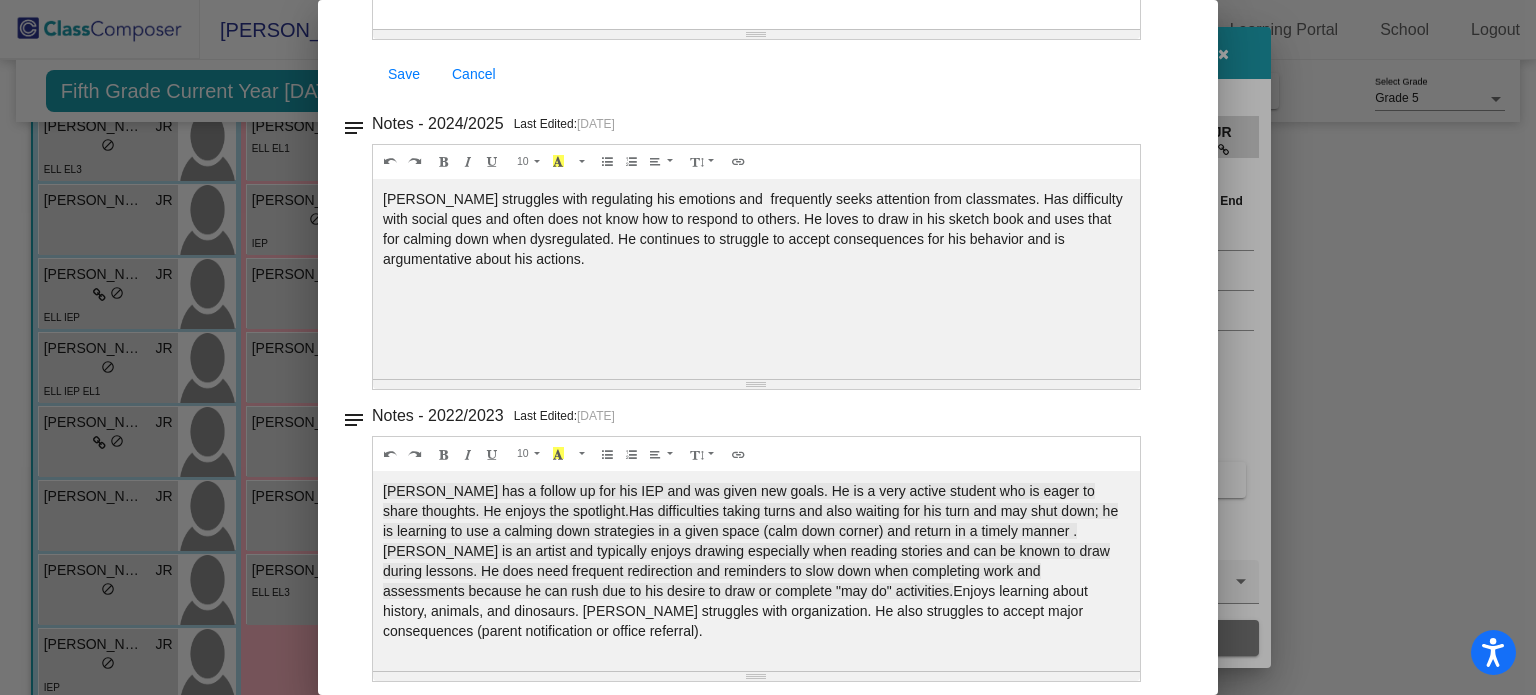 drag, startPoint x: 1535, startPoint y: 372, endPoint x: 1535, endPoint y: 274, distance: 98 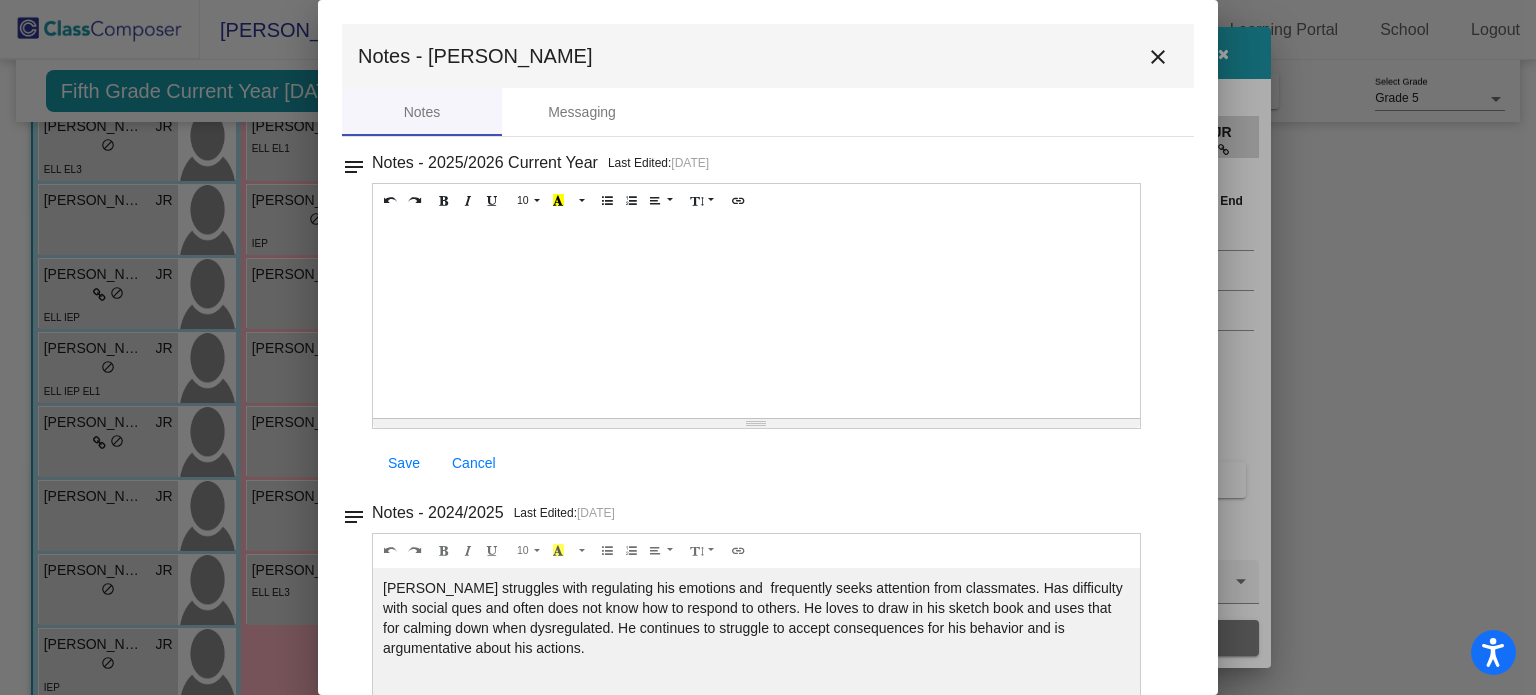 click on "close" at bounding box center (1158, 57) 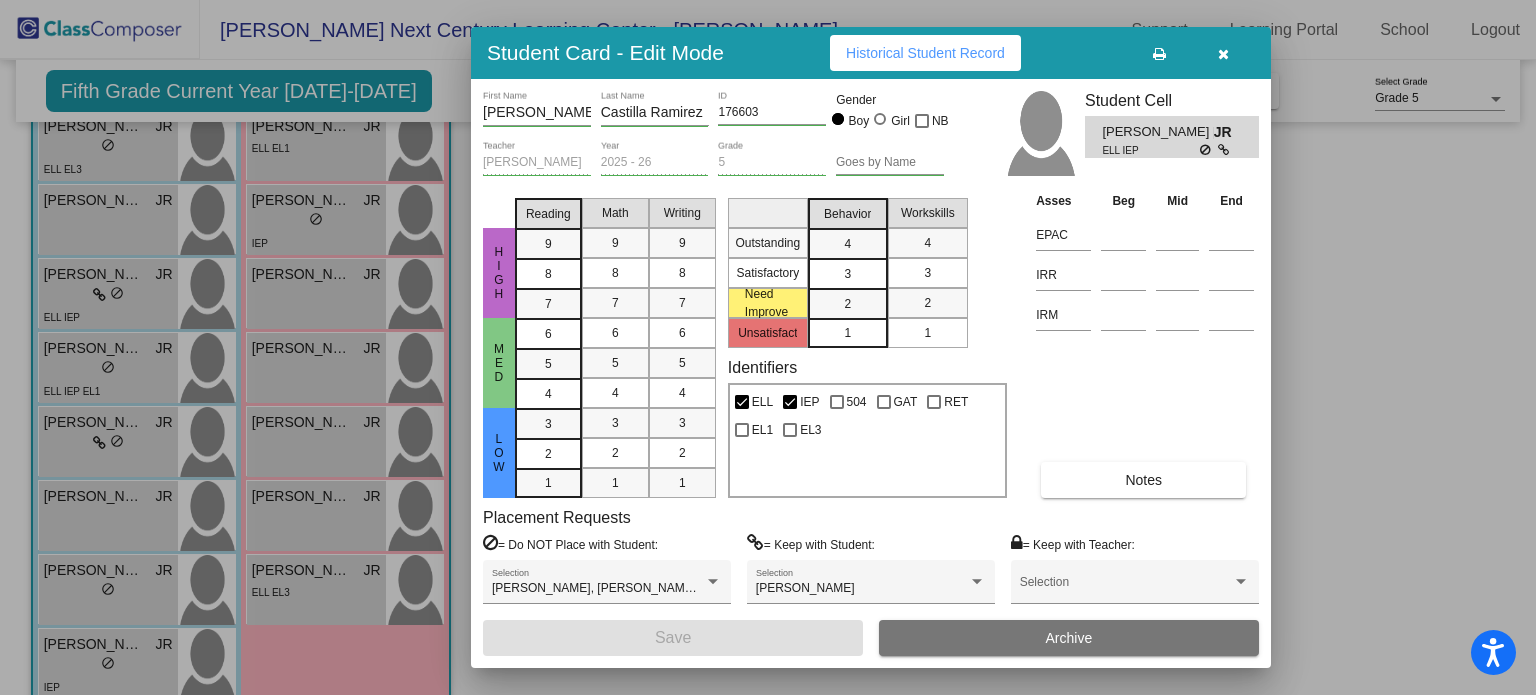 click on "= Keep with Student: Thiago Benitez Selection" at bounding box center (871, 577) 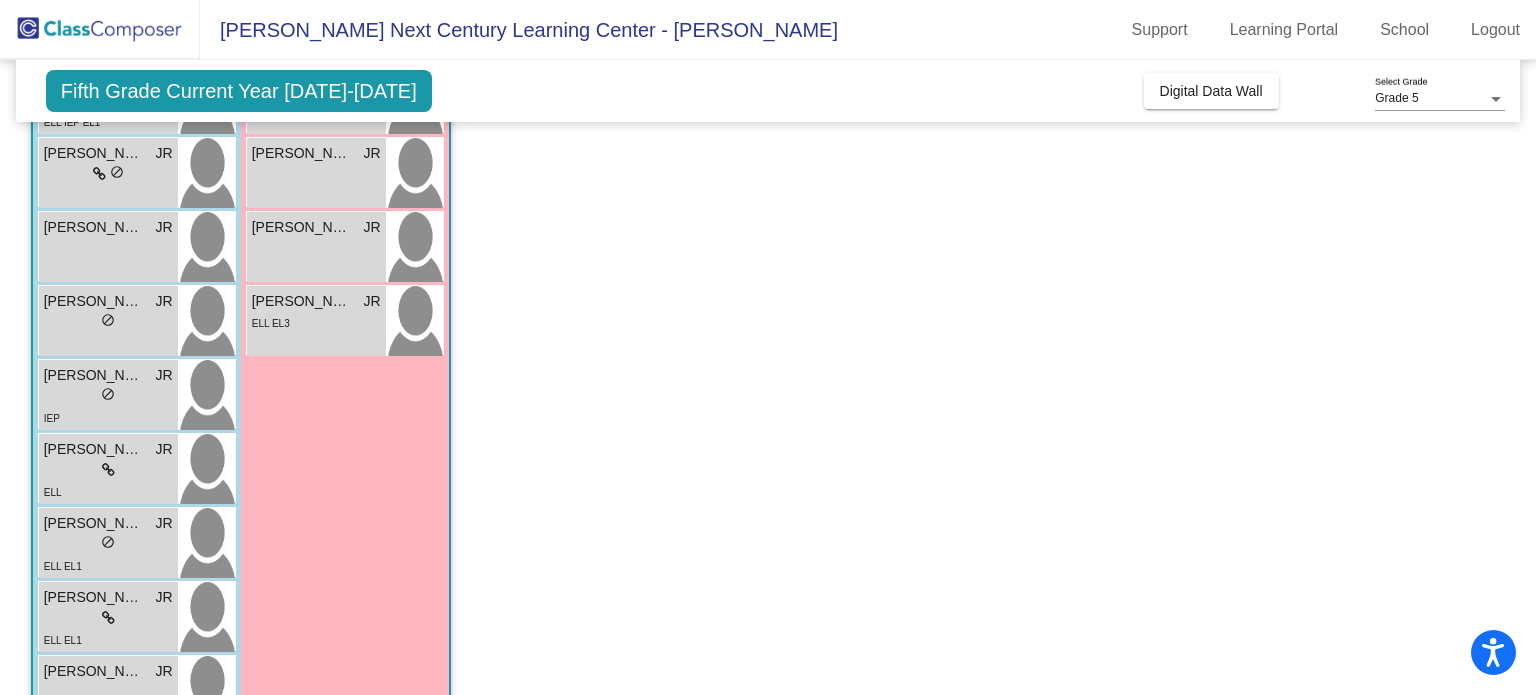 scroll, scrollTop: 564, scrollLeft: 0, axis: vertical 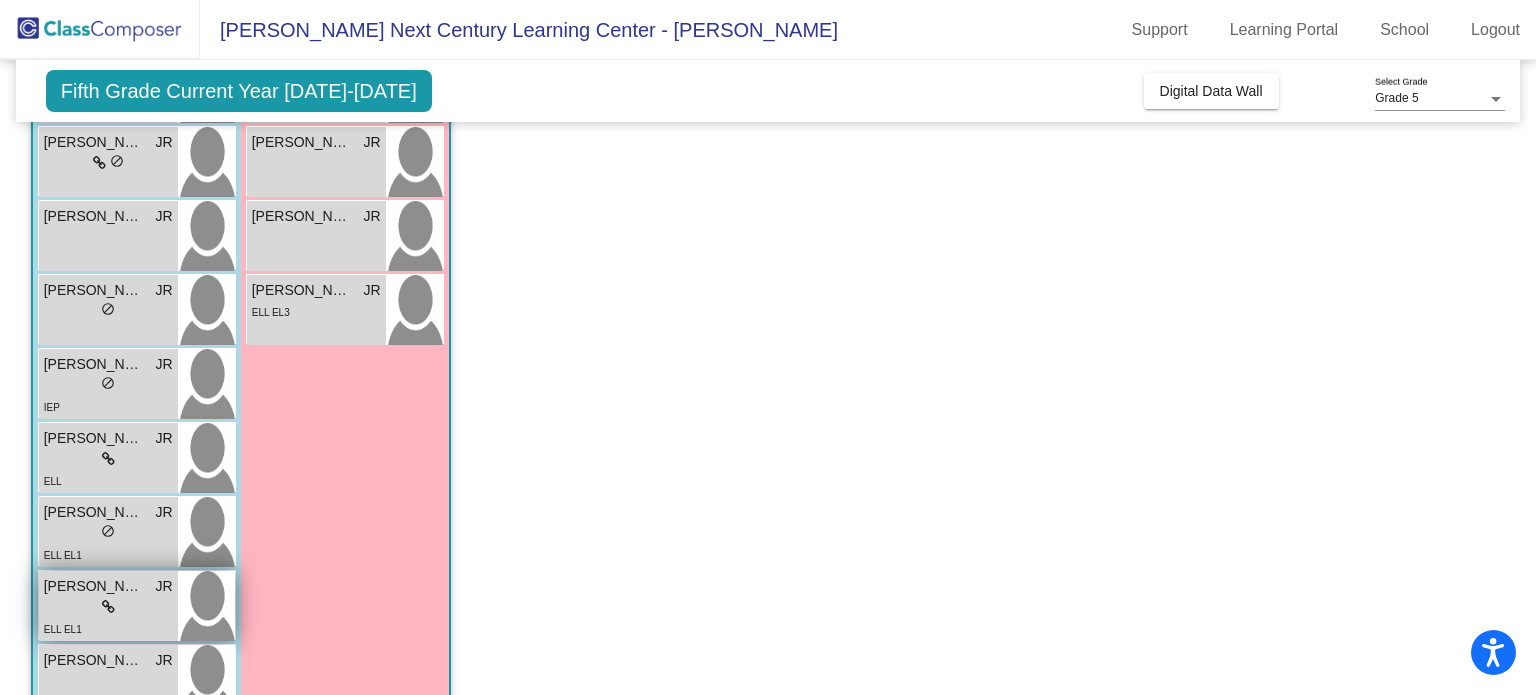 click on "ELL EL1" at bounding box center (108, 628) 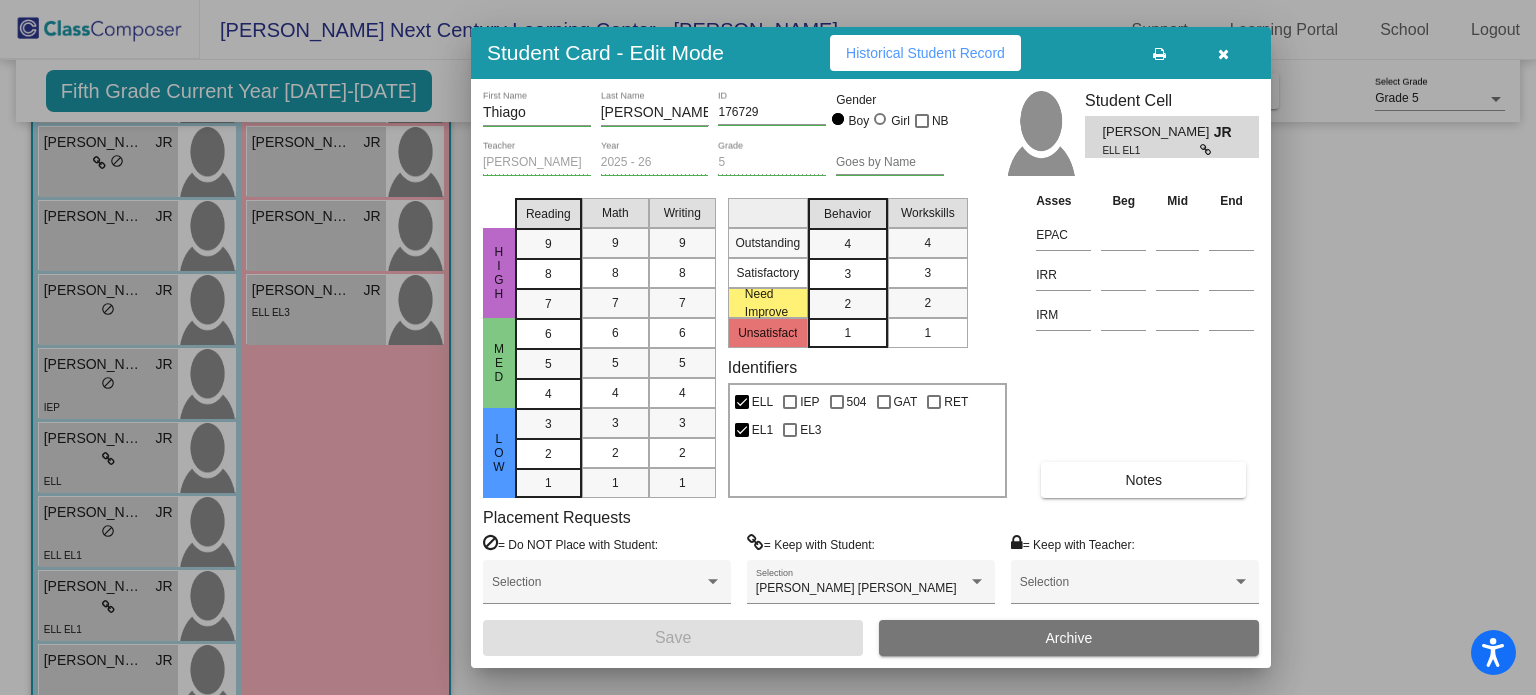 click on "Notes" at bounding box center [1143, 480] 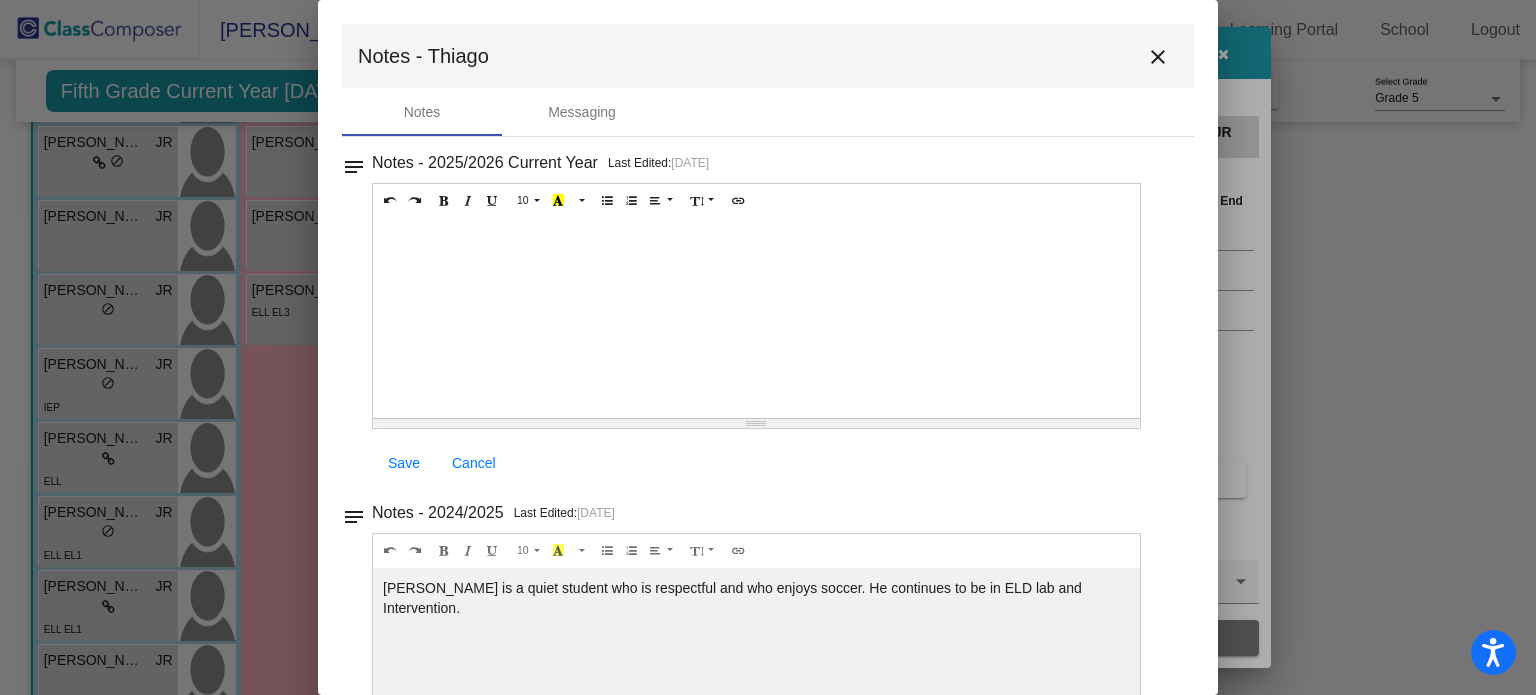 click on "close" at bounding box center (1158, 57) 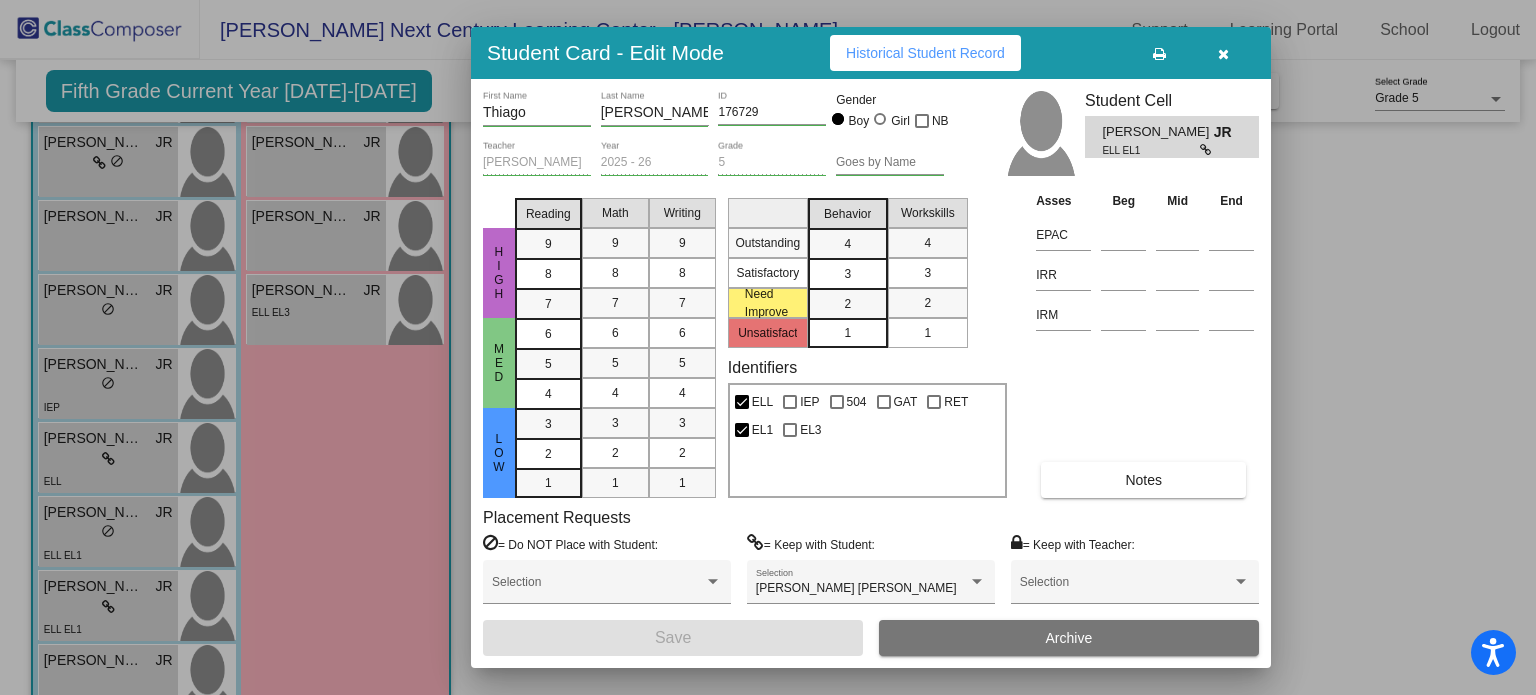 click at bounding box center [1223, 54] 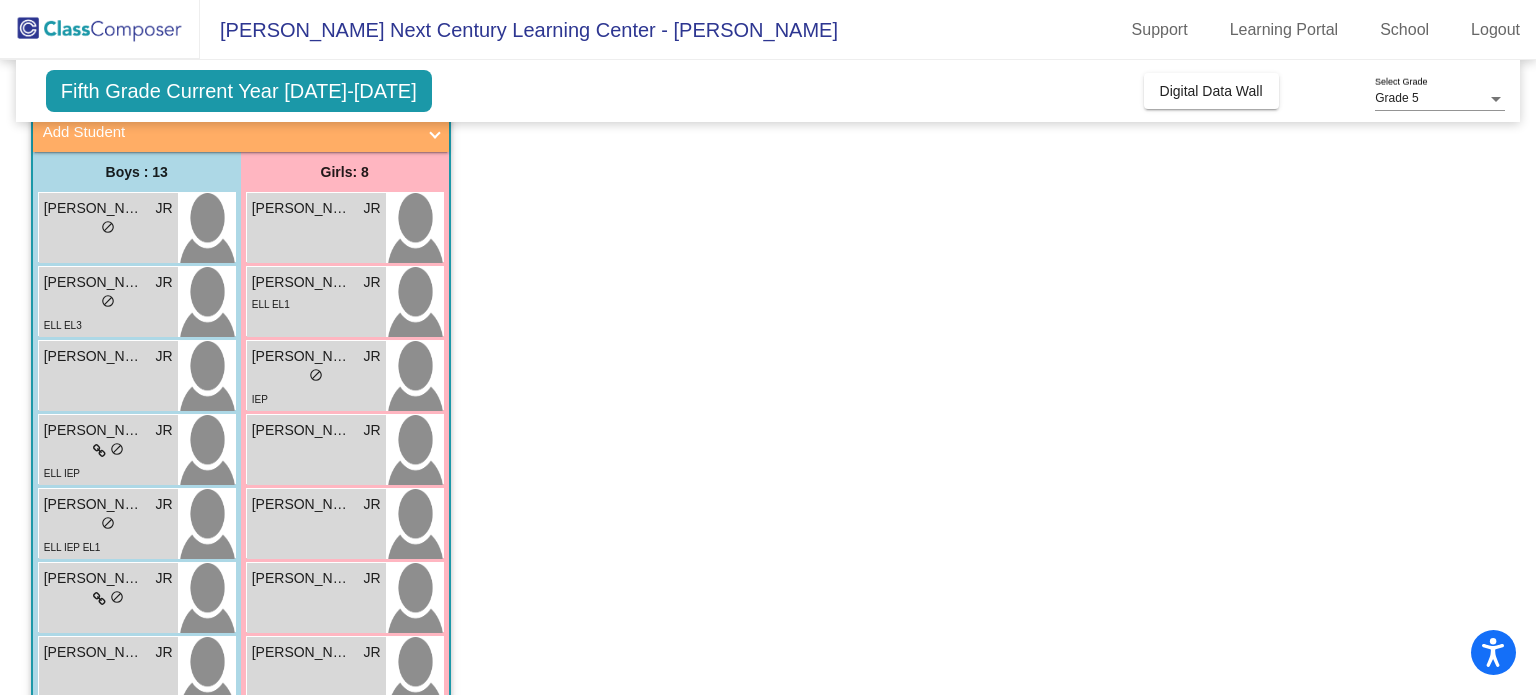 scroll, scrollTop: 121, scrollLeft: 0, axis: vertical 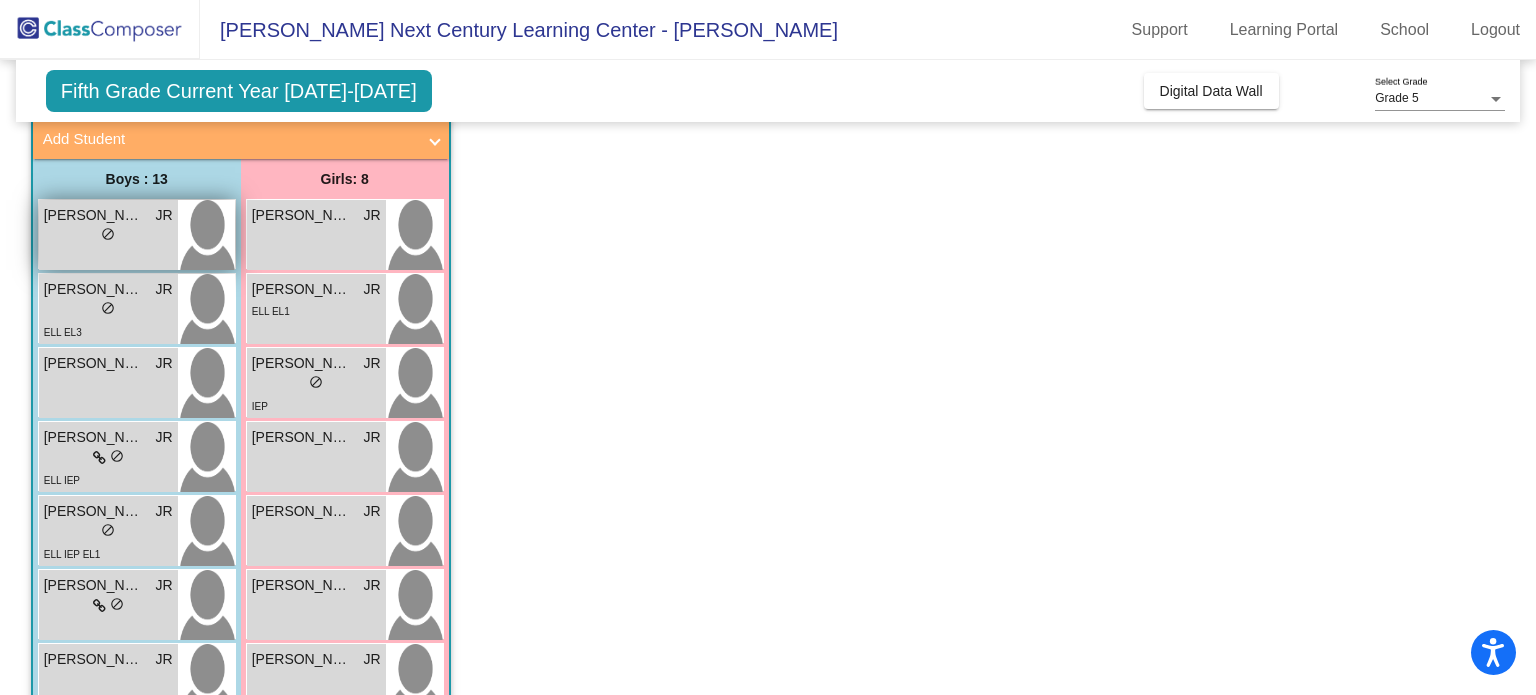 click on "Adair Balderrama JR lock do_not_disturb_alt" at bounding box center [108, 235] 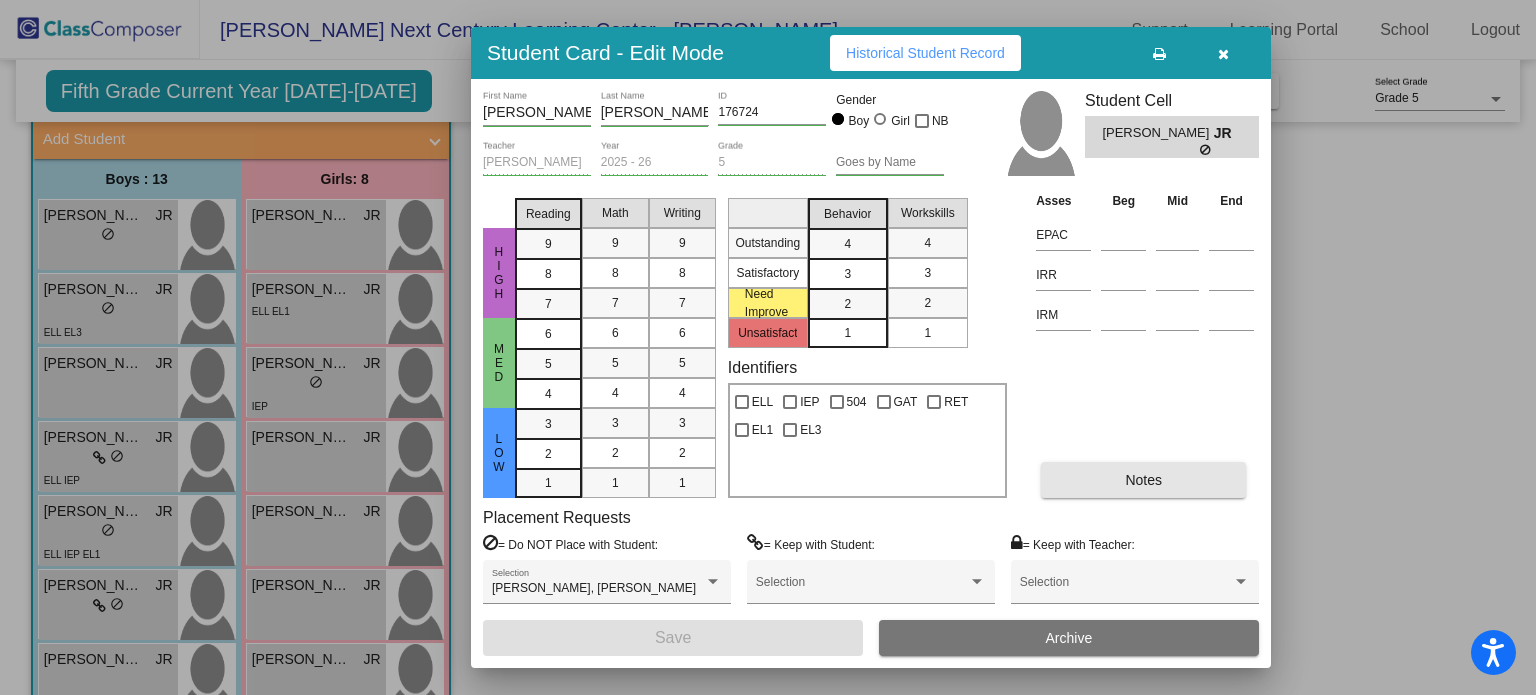 click on "Notes" at bounding box center (1143, 480) 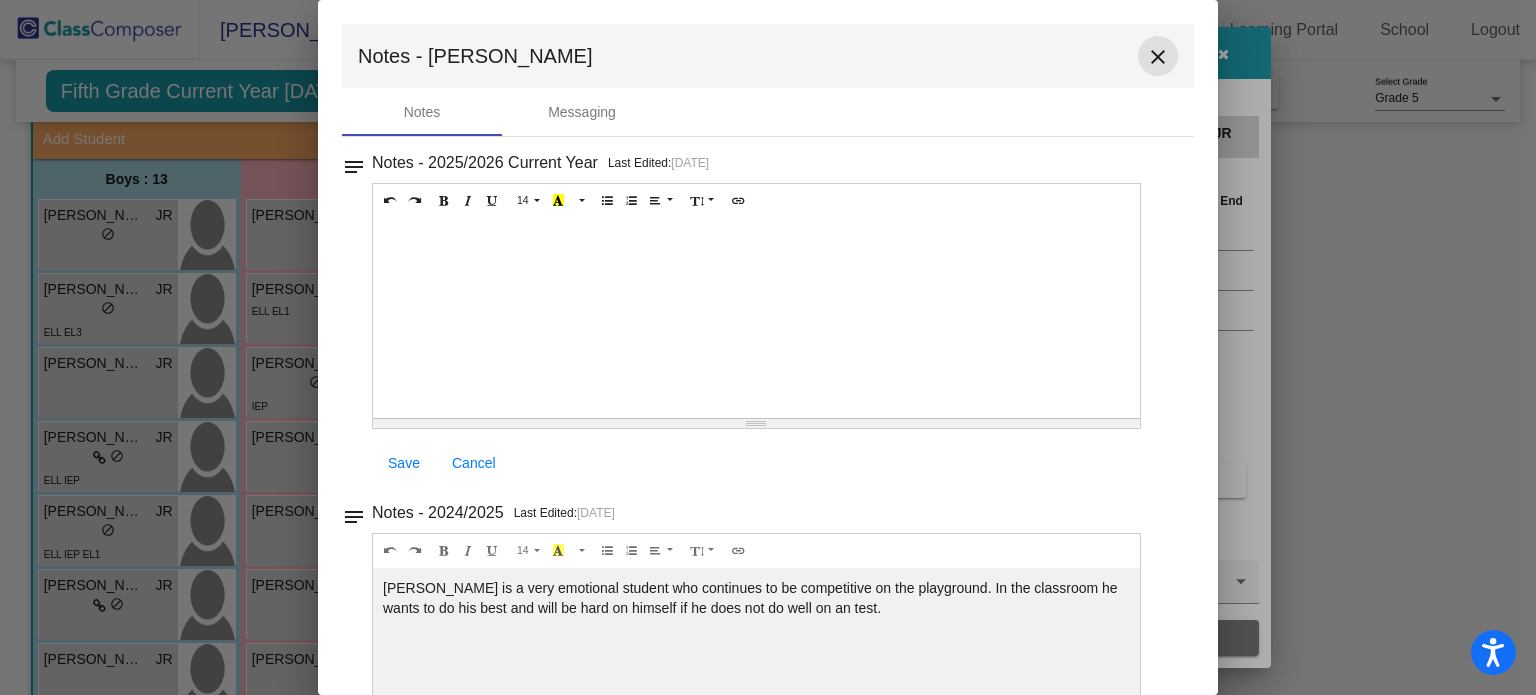 click on "close" at bounding box center [1158, 57] 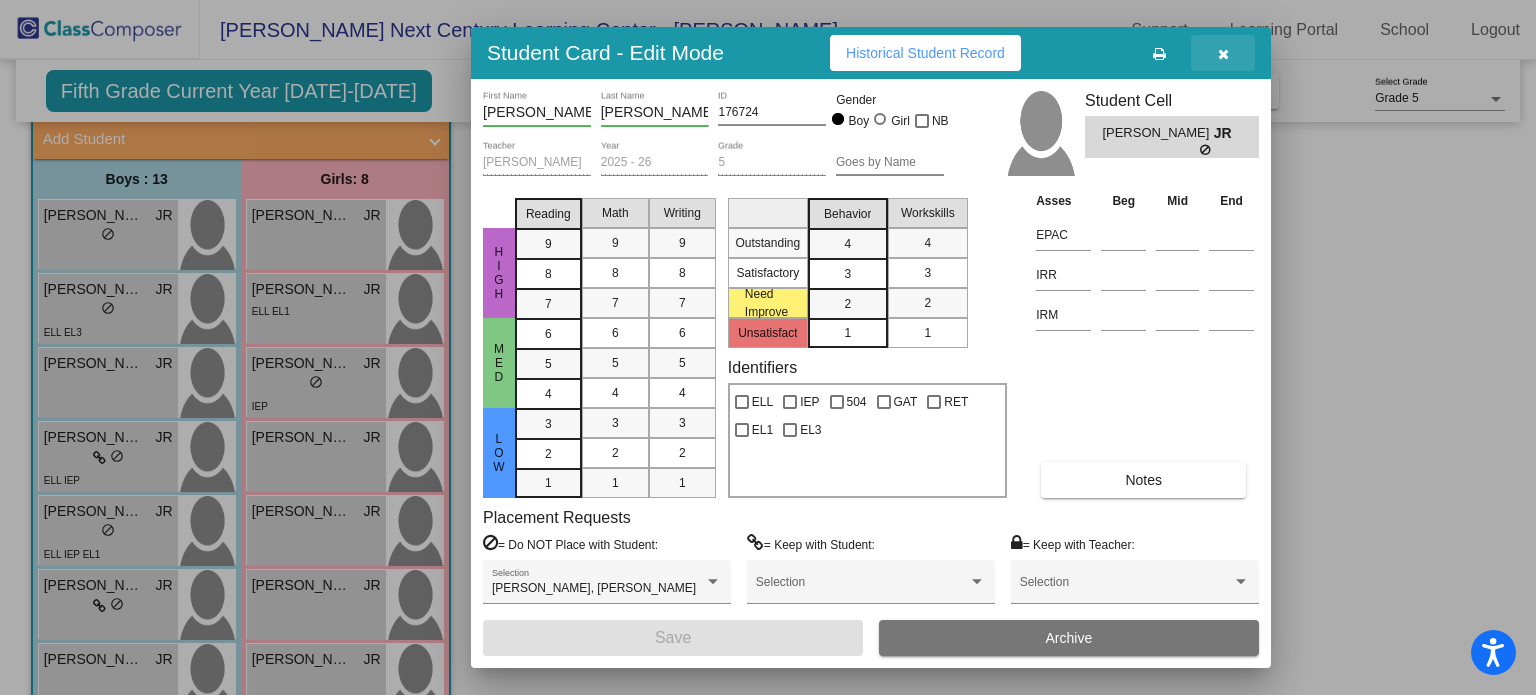 click at bounding box center [1223, 54] 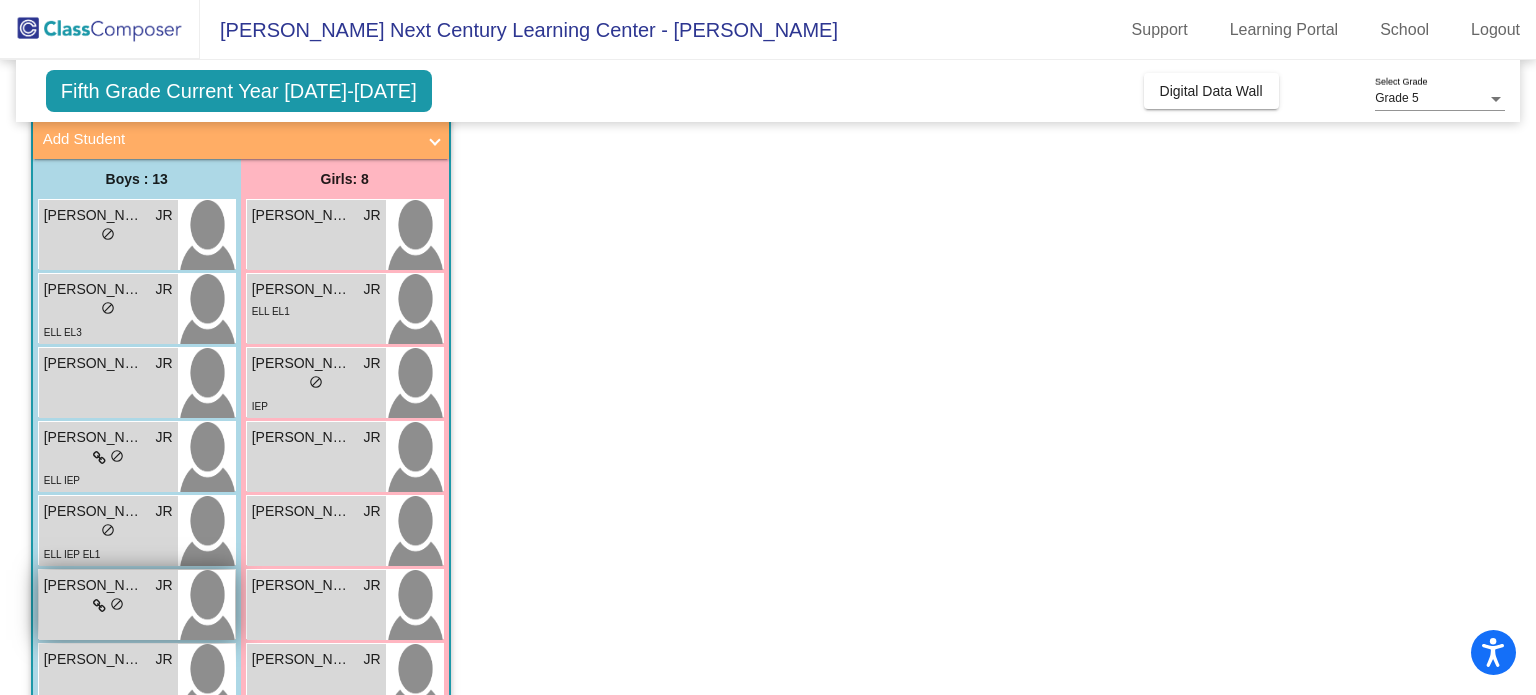 click on "Jared Yanez JR lock do_not_disturb_alt" at bounding box center (108, 605) 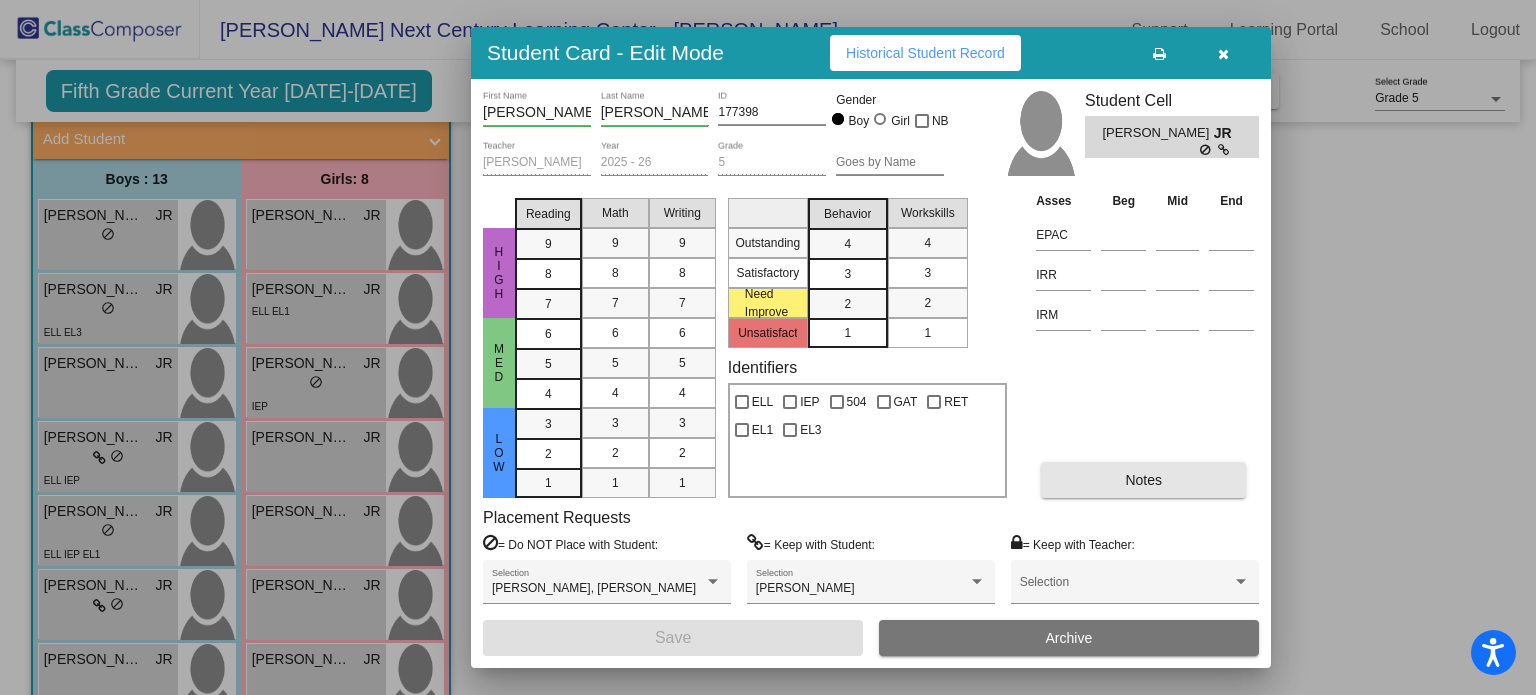 click on "Notes" at bounding box center [1143, 480] 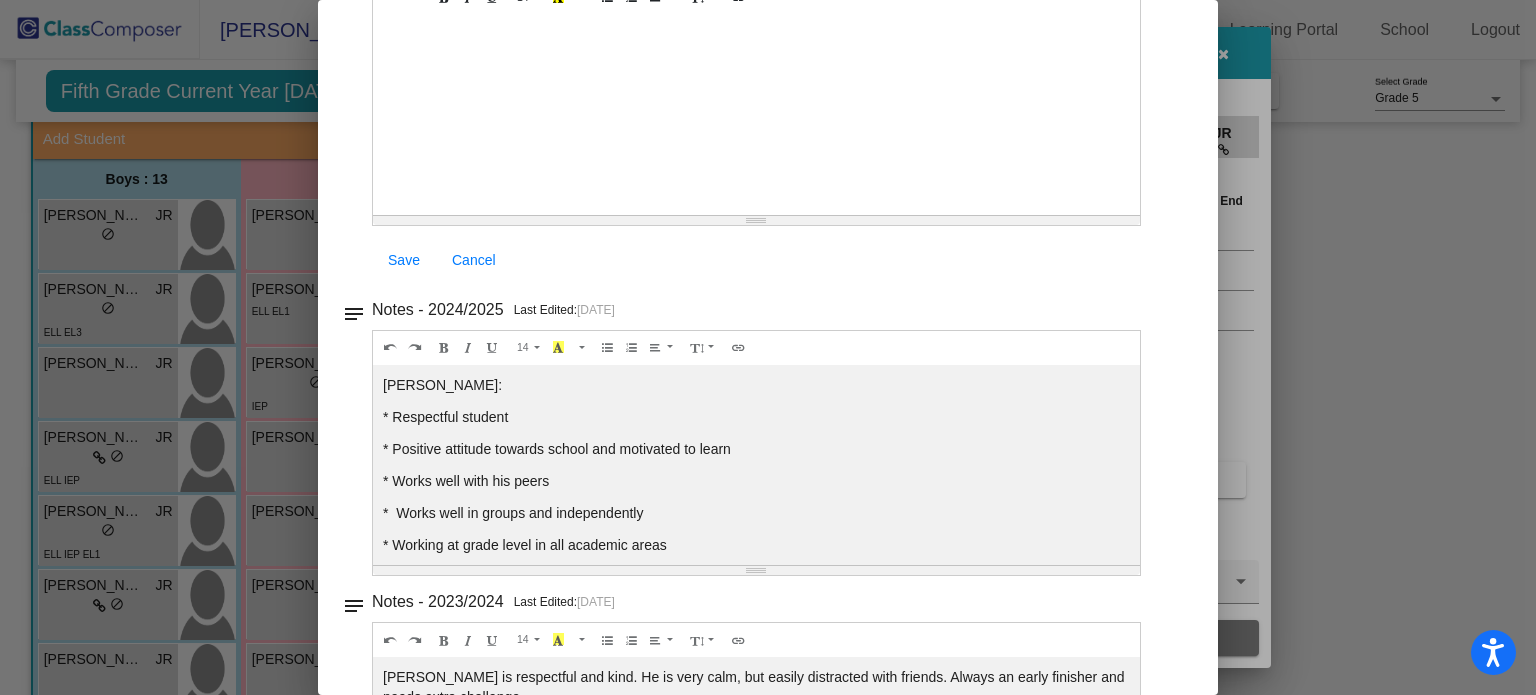 scroll, scrollTop: 307, scrollLeft: 0, axis: vertical 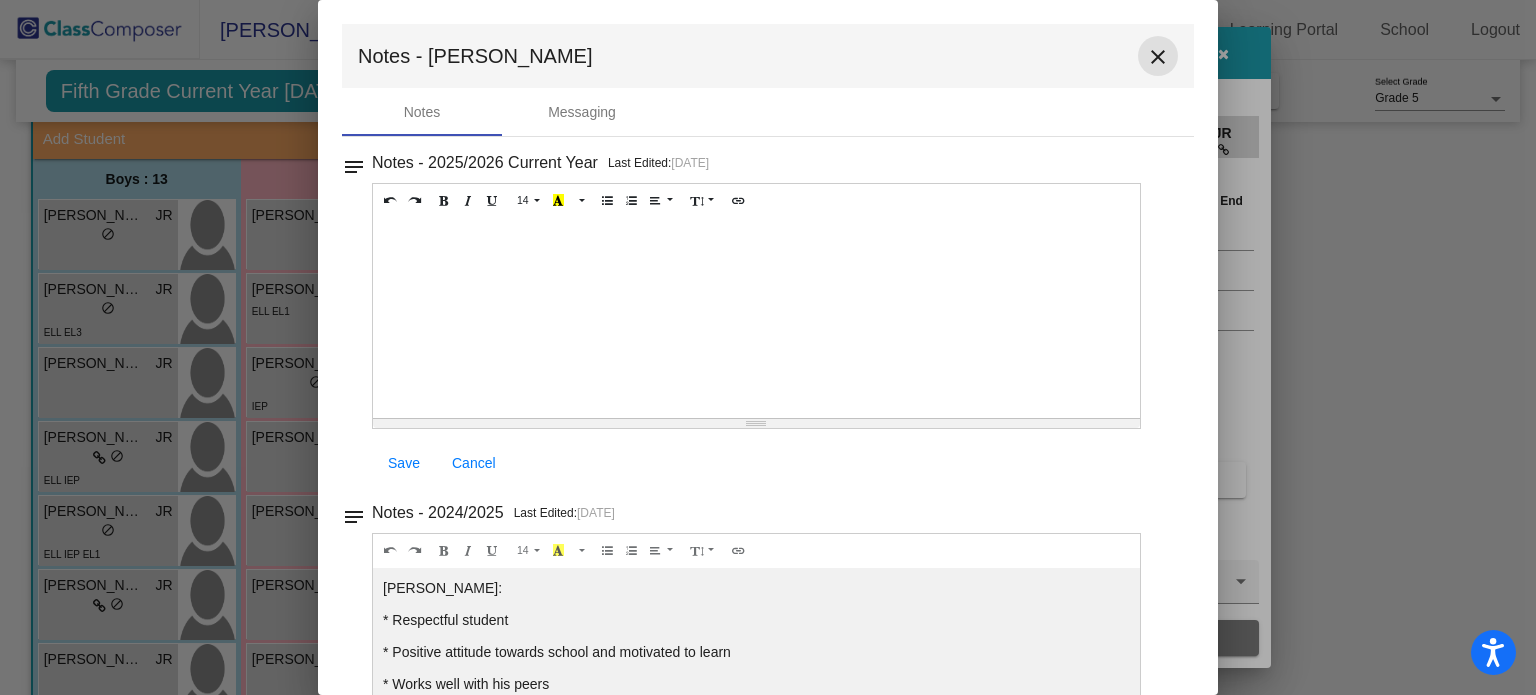 click on "close" at bounding box center [1158, 57] 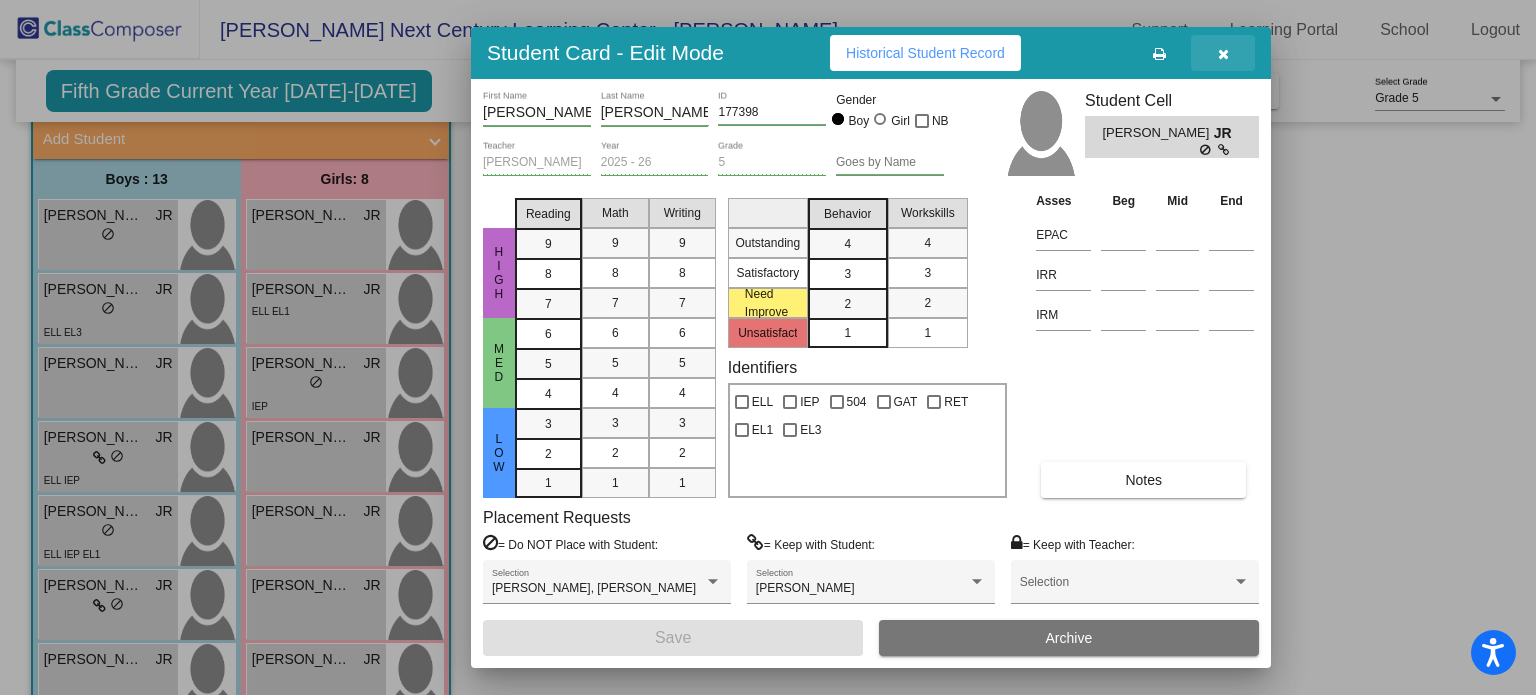 click at bounding box center [1223, 54] 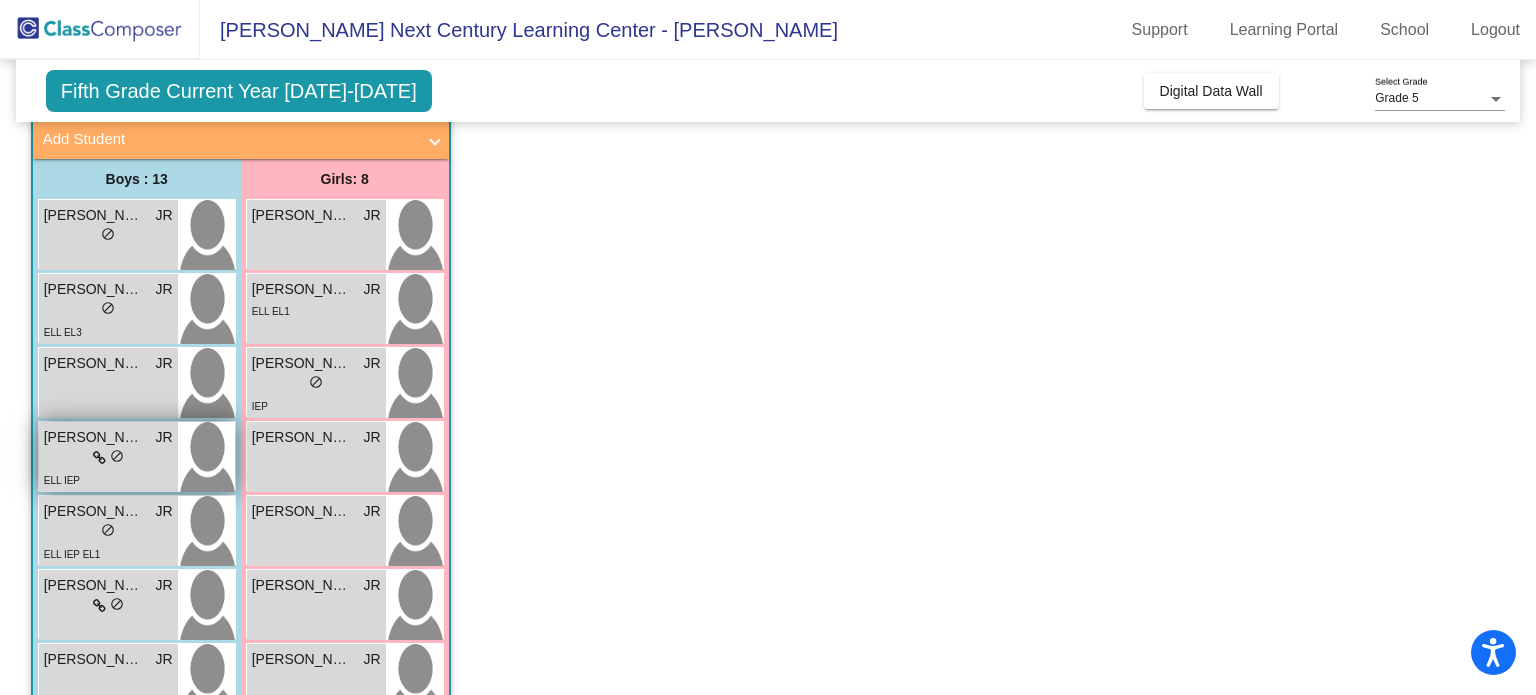 click on "lock do_not_disturb_alt" at bounding box center (108, 458) 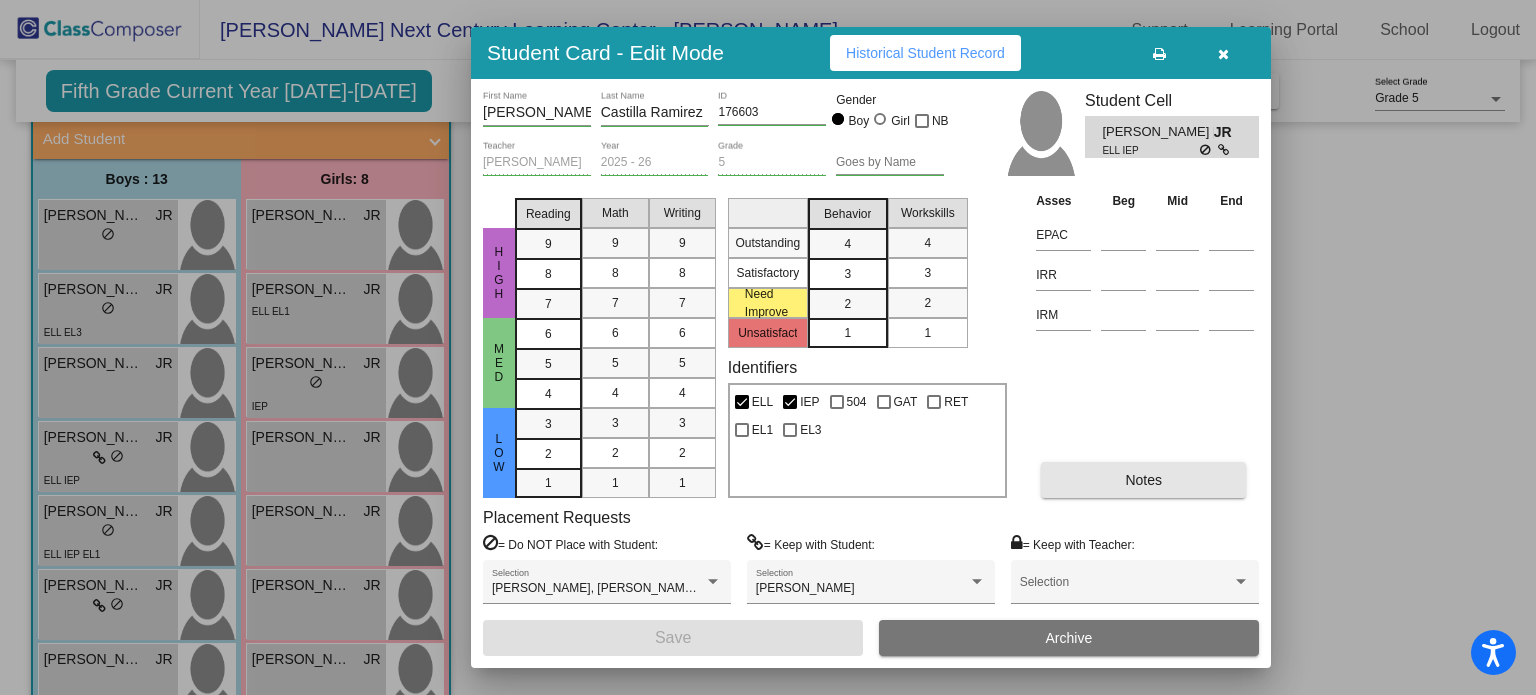click on "Notes" at bounding box center [1143, 480] 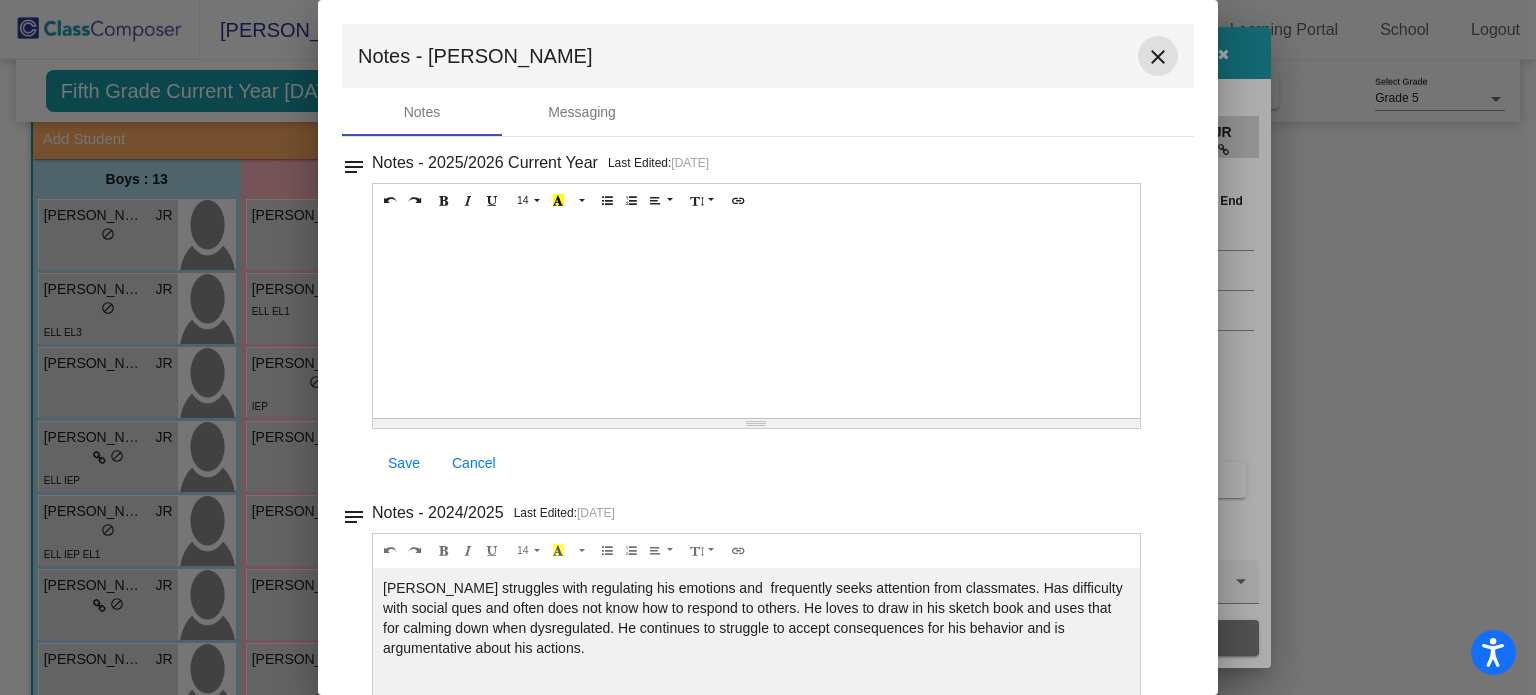 click on "close" at bounding box center (1158, 57) 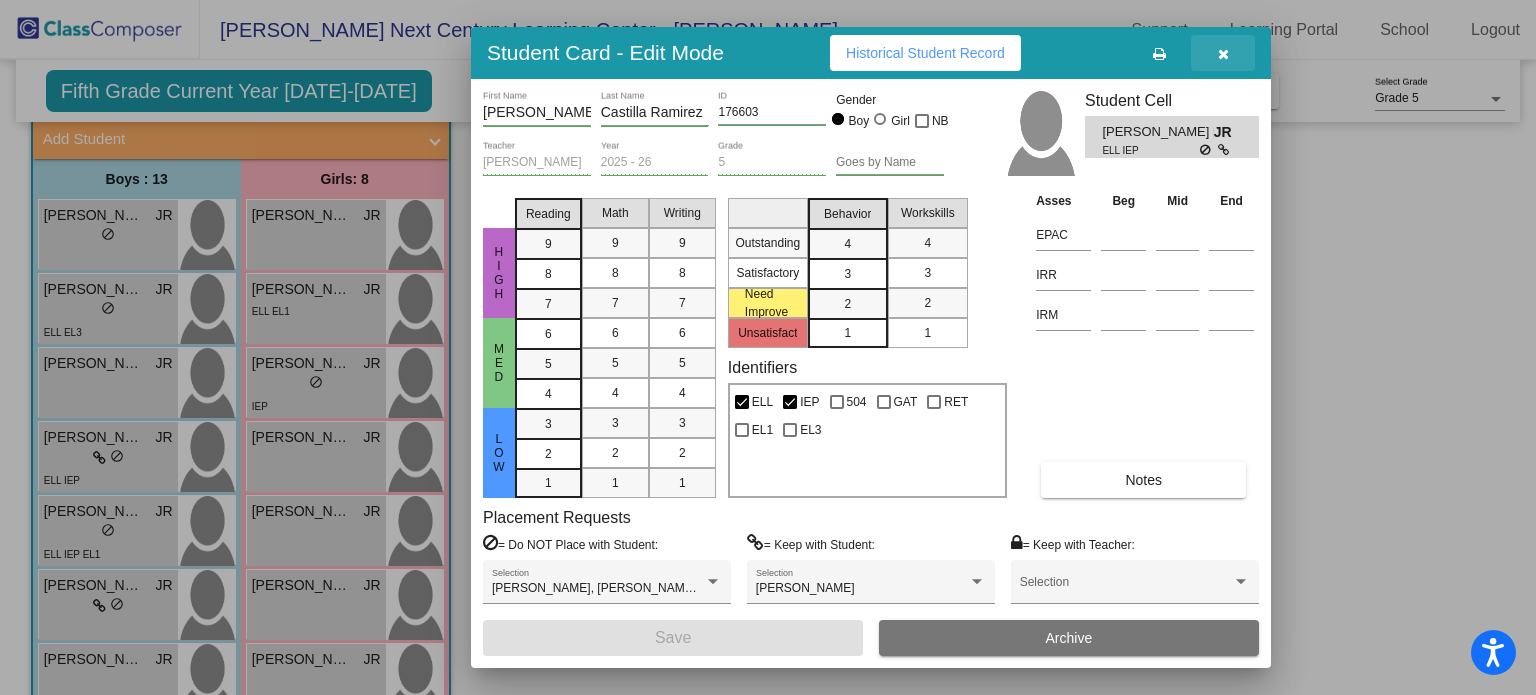 click at bounding box center [1223, 54] 